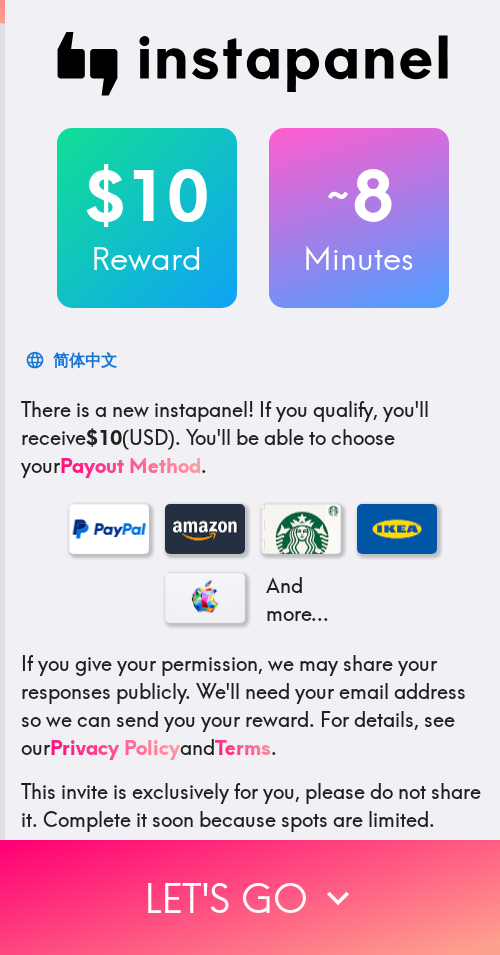 scroll, scrollTop: 0, scrollLeft: 0, axis: both 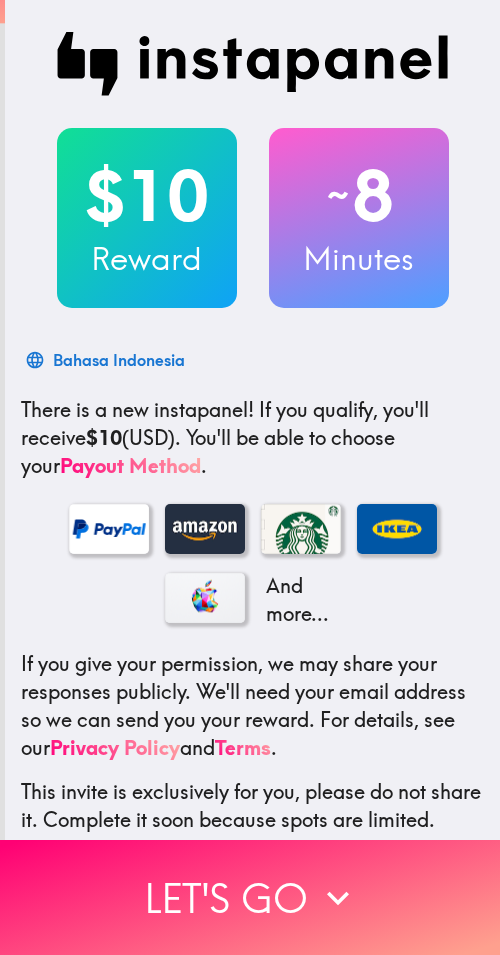 drag, startPoint x: 254, startPoint y: 880, endPoint x: 490, endPoint y: 914, distance: 238.43657 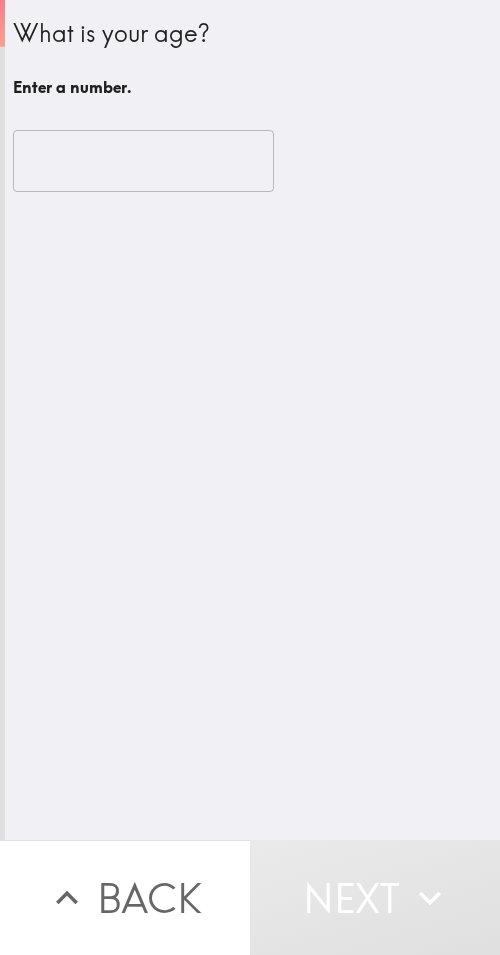 click at bounding box center [143, 161] 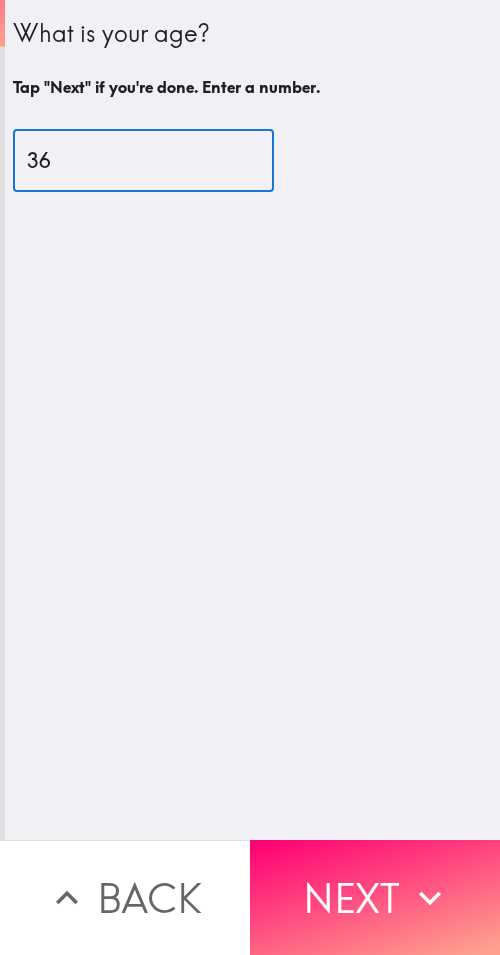 type on "36" 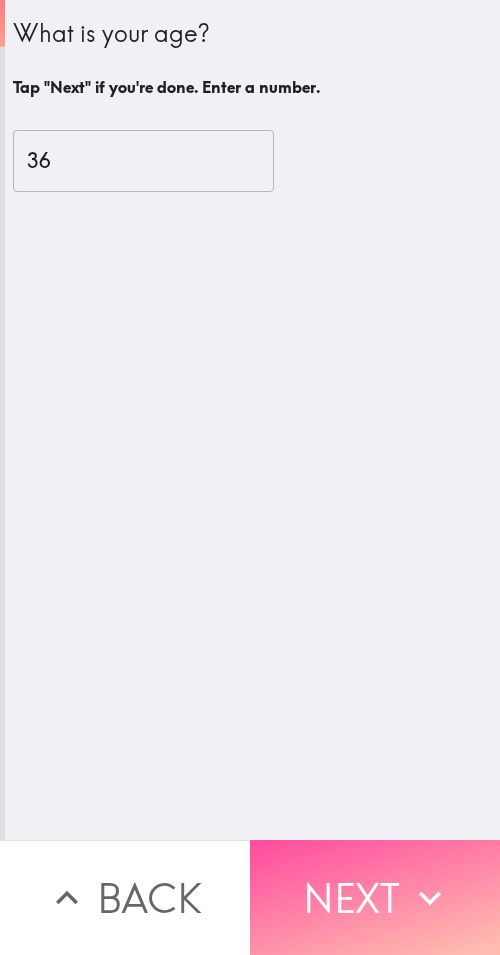 drag, startPoint x: 367, startPoint y: 877, endPoint x: 496, endPoint y: 876, distance: 129.00388 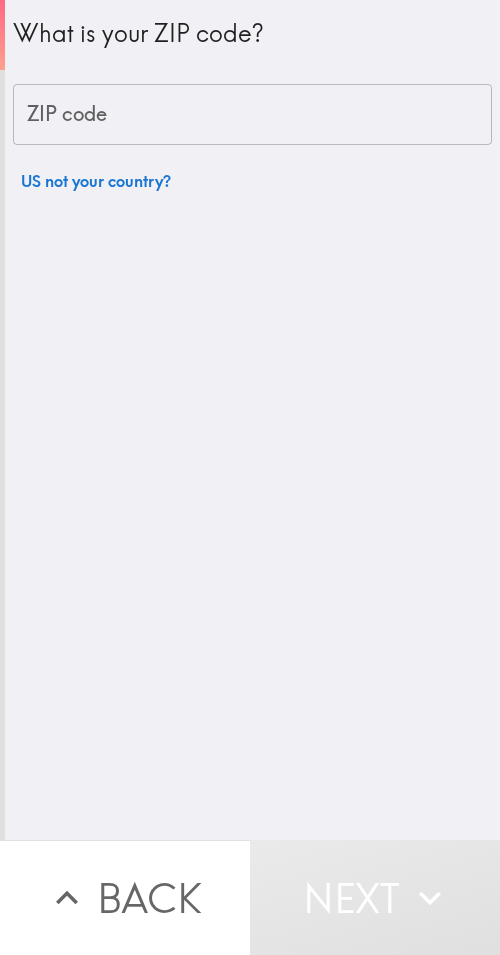 click on "ZIP code" at bounding box center (252, 115) 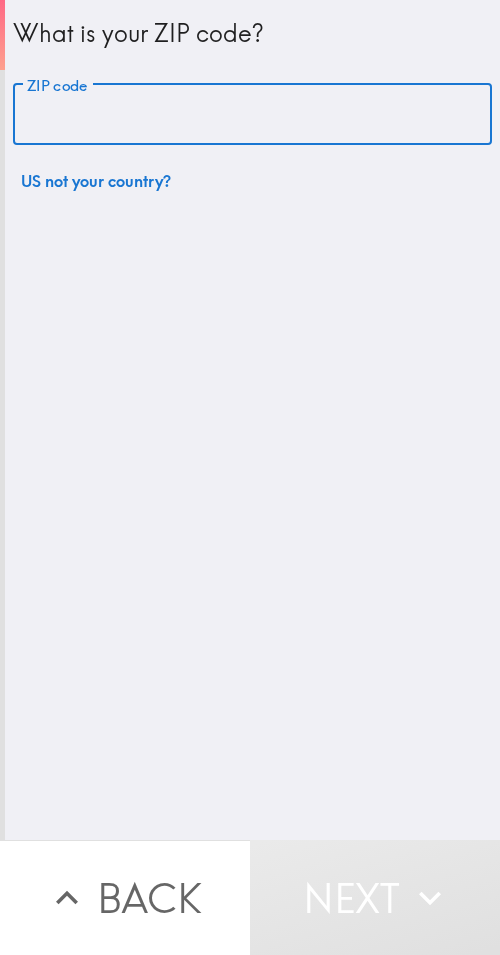 paste on "32835" 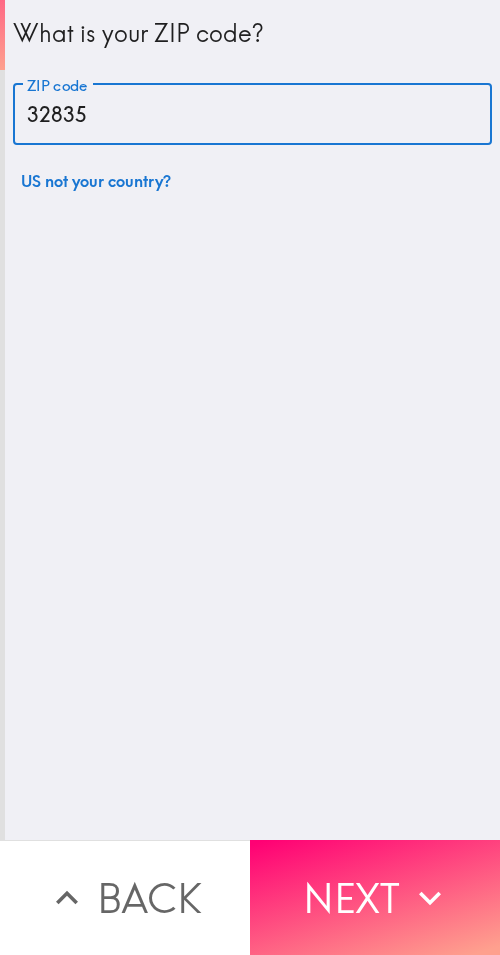 type on "32835" 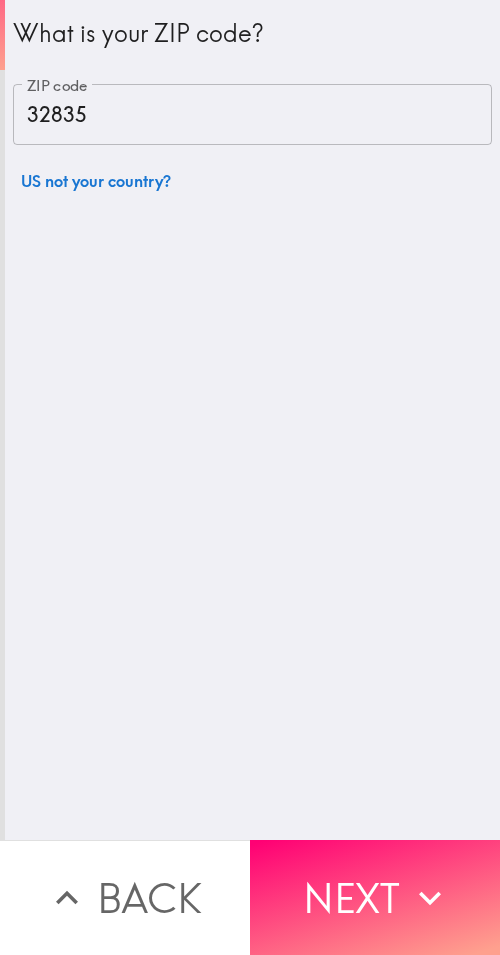 click 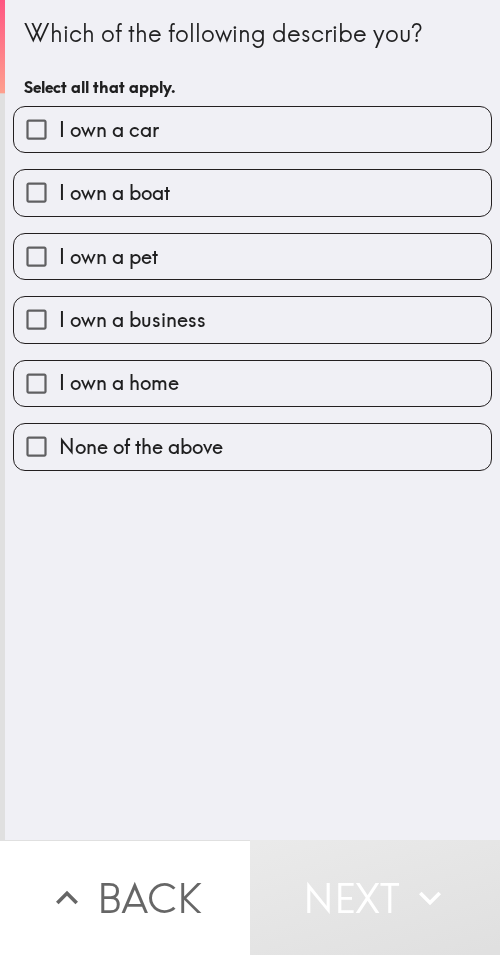 drag, startPoint x: 221, startPoint y: 665, endPoint x: 179, endPoint y: 634, distance: 52.201534 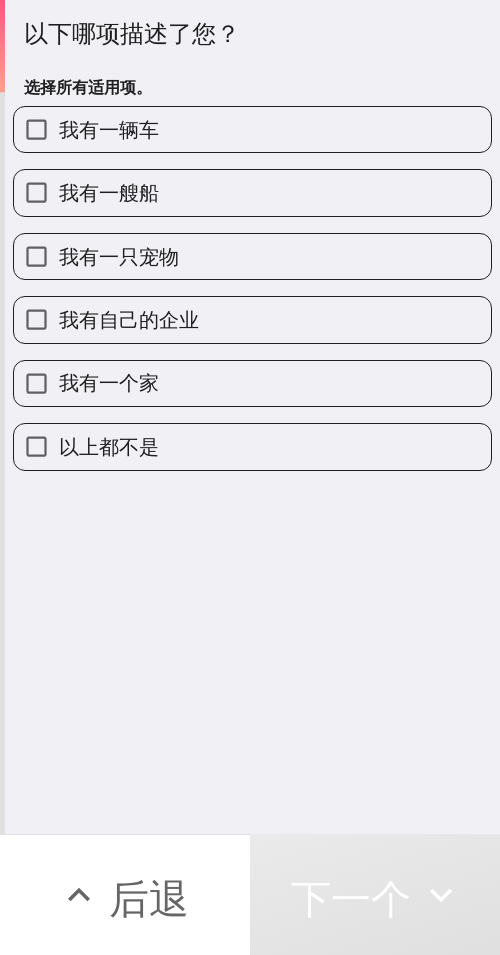 click on "我有一个家" at bounding box center (252, 383) 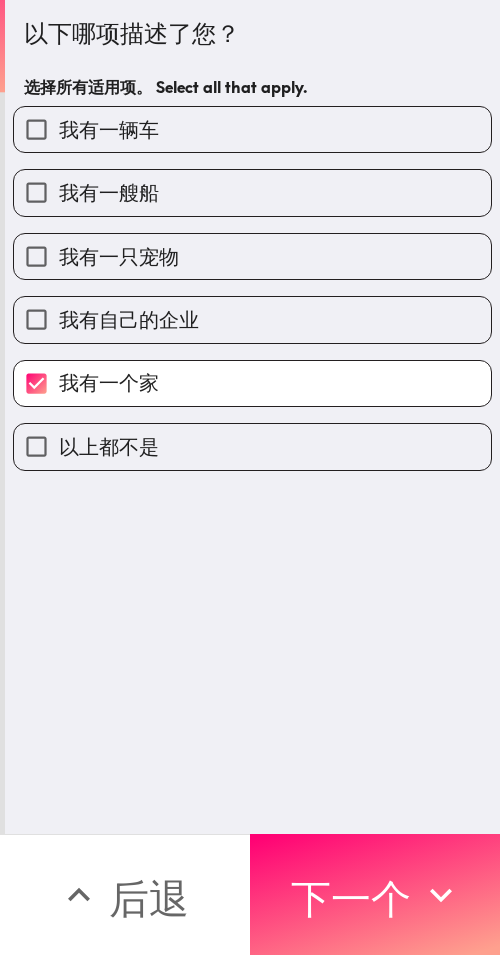 click on "我有自己的企业" at bounding box center [252, 319] 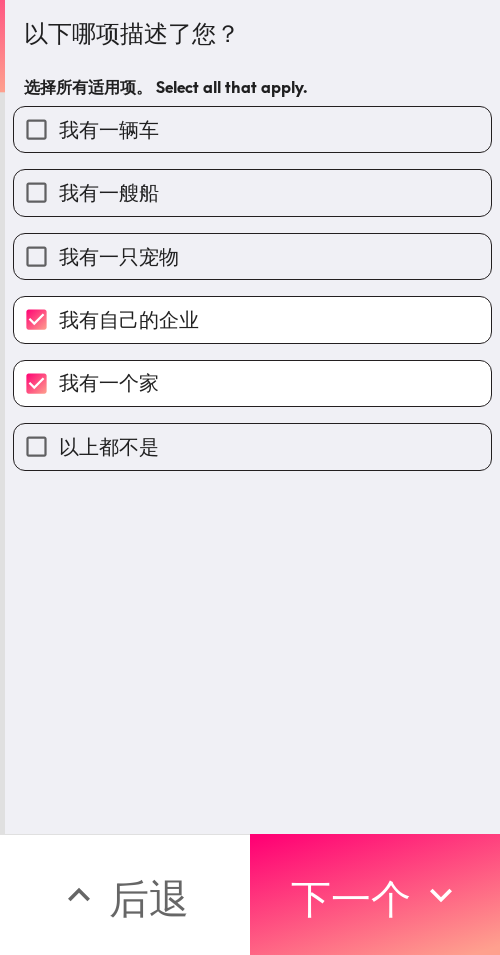 click on "我有一辆车" at bounding box center [252, 129] 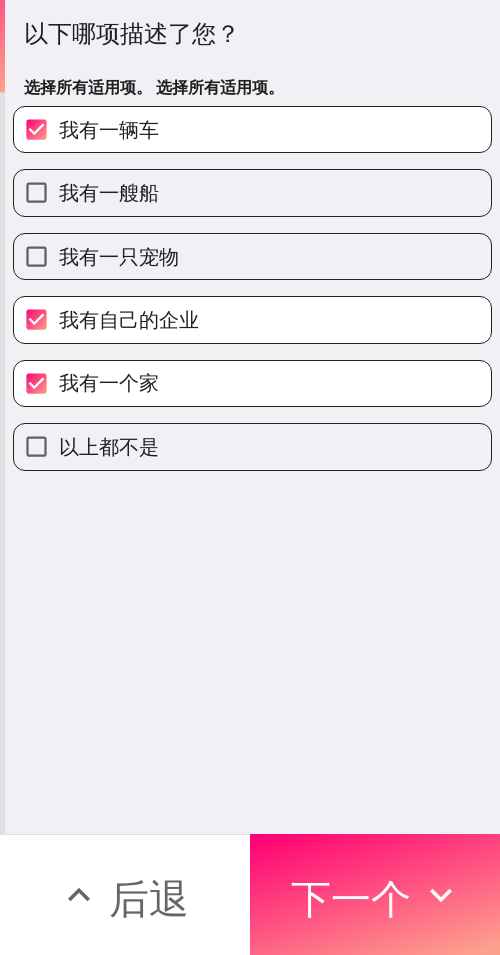 click on "我有一只宠物" at bounding box center [252, 256] 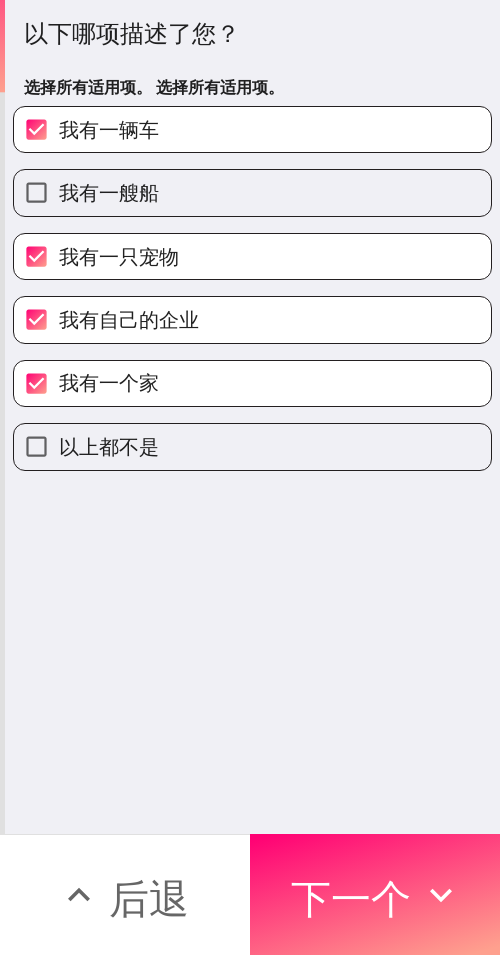 drag, startPoint x: 382, startPoint y: 878, endPoint x: 420, endPoint y: 882, distance: 38.209946 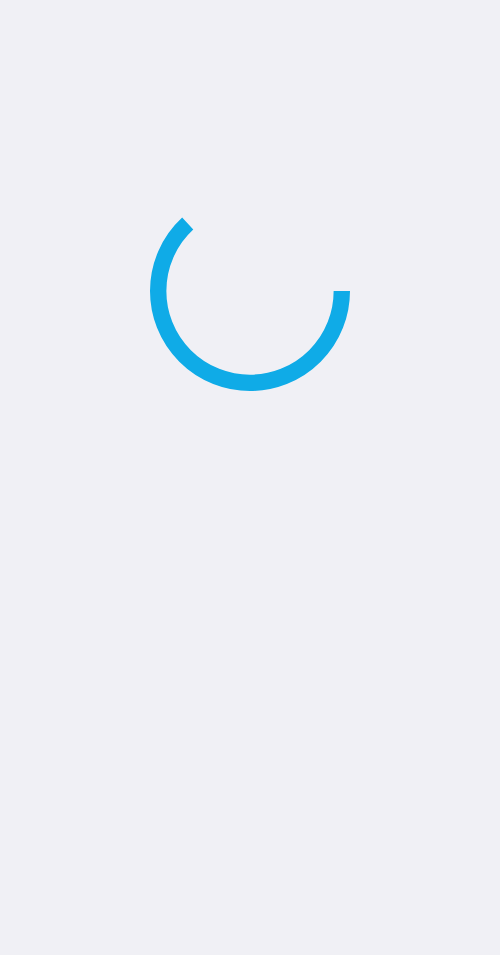 scroll, scrollTop: 0, scrollLeft: 0, axis: both 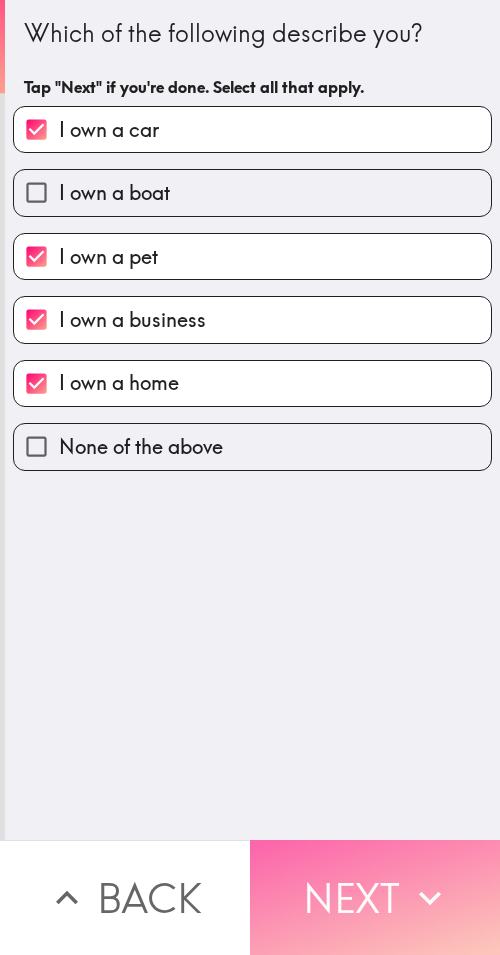 drag, startPoint x: 327, startPoint y: 891, endPoint x: 343, endPoint y: 890, distance: 16.03122 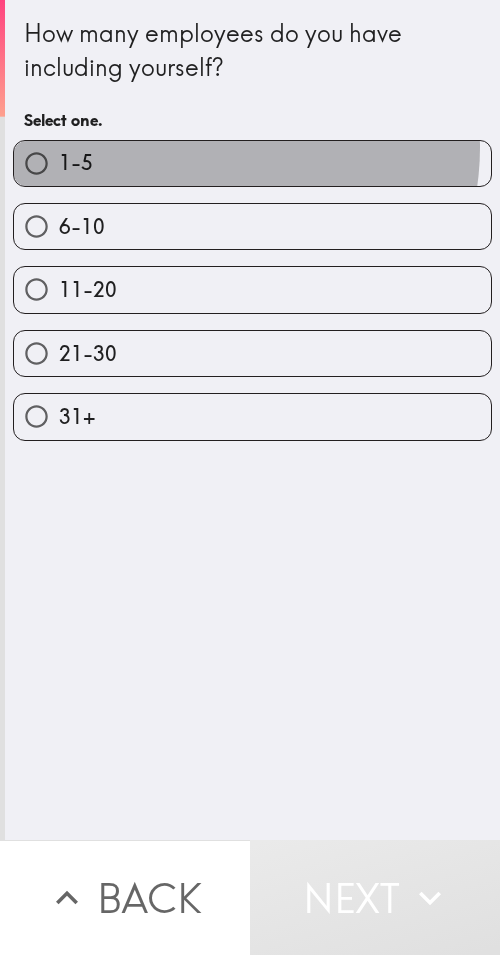 drag, startPoint x: 201, startPoint y: 148, endPoint x: 498, endPoint y: 170, distance: 297.8137 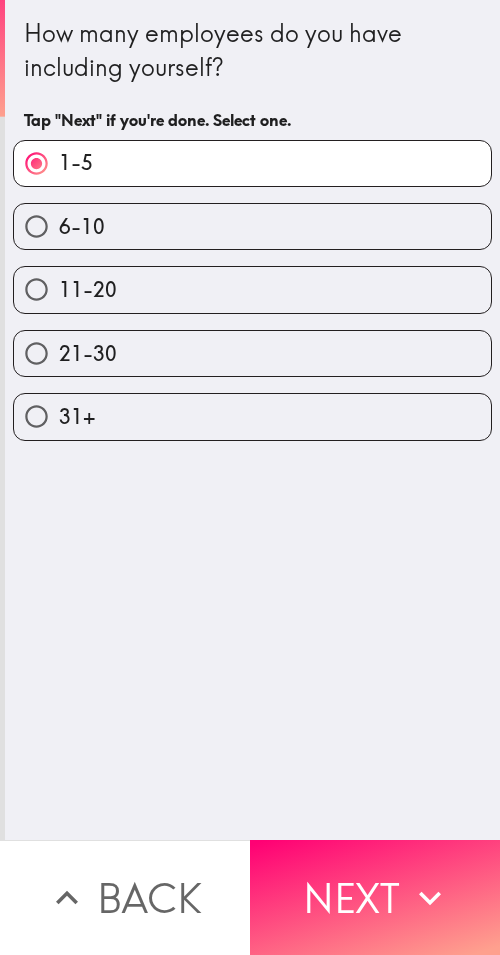 drag, startPoint x: 395, startPoint y: 887, endPoint x: 498, endPoint y: 889, distance: 103.01942 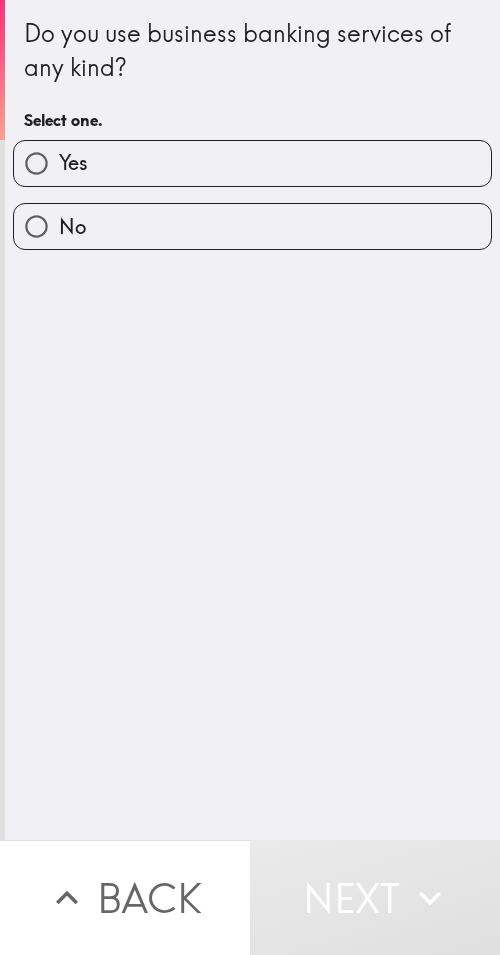click on "Yes" at bounding box center (252, 163) 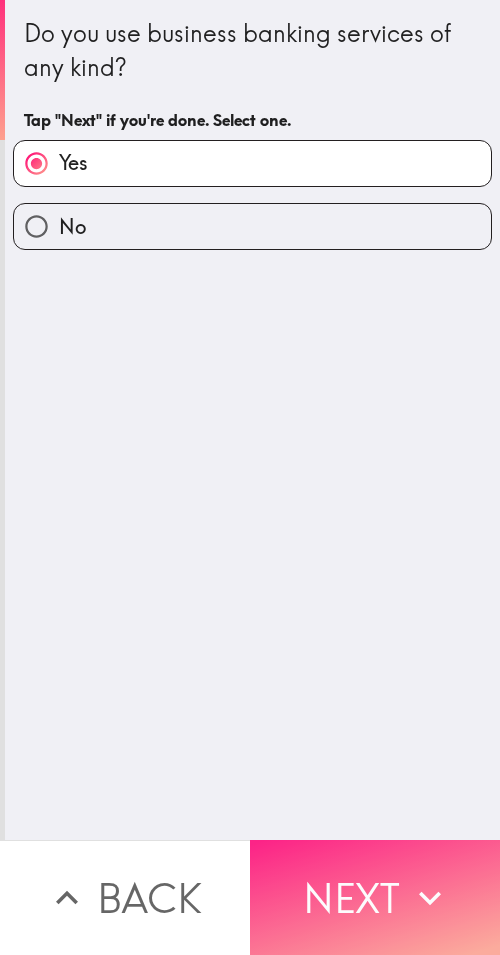 click on "Next" at bounding box center [375, 897] 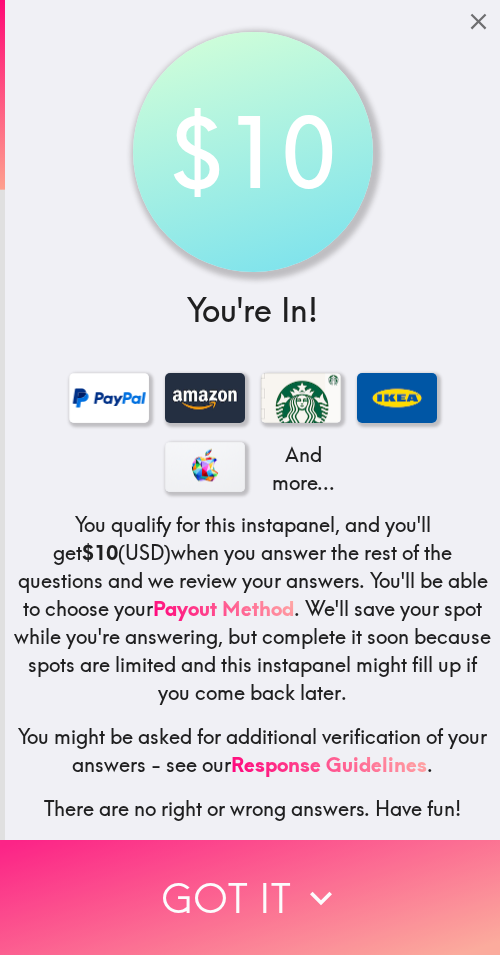 drag, startPoint x: 297, startPoint y: 889, endPoint x: 312, endPoint y: 889, distance: 15 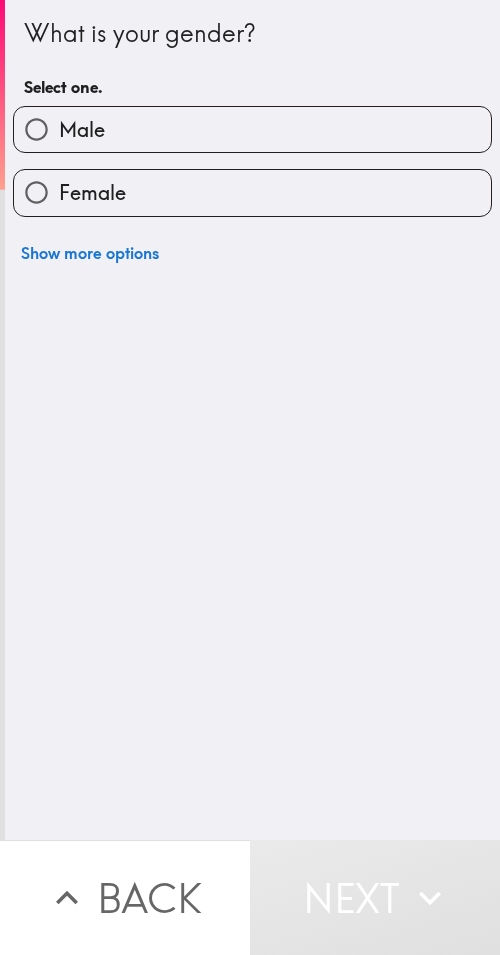 drag, startPoint x: 285, startPoint y: 141, endPoint x: 499, endPoint y: 164, distance: 215.23244 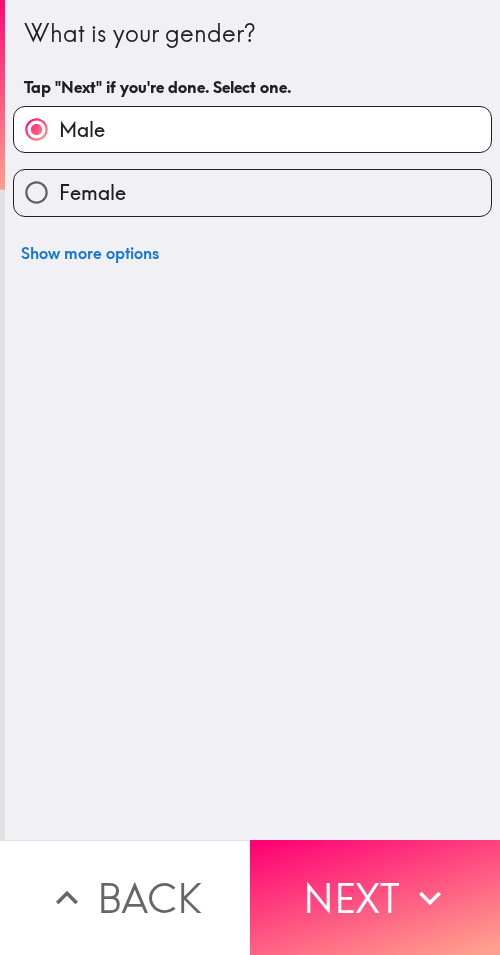 drag, startPoint x: 434, startPoint y: 884, endPoint x: 496, endPoint y: 894, distance: 62.801273 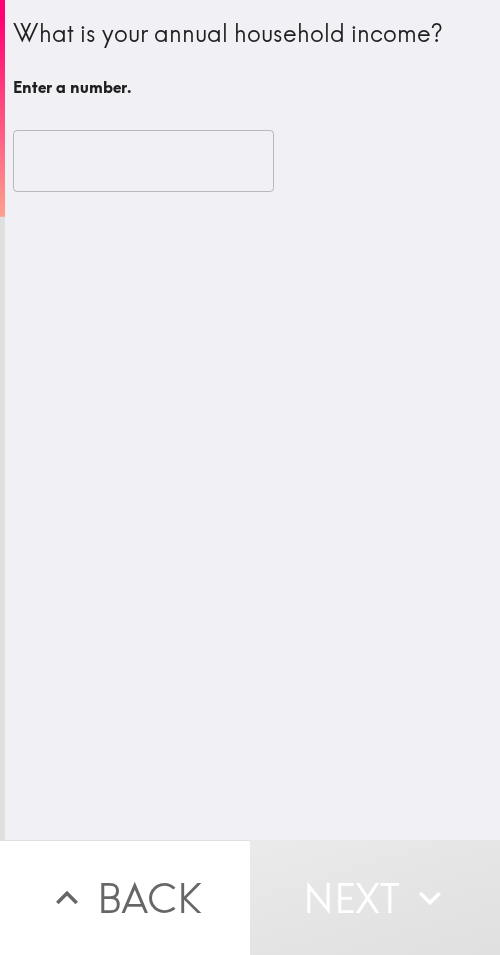 drag, startPoint x: 74, startPoint y: 181, endPoint x: 91, endPoint y: 183, distance: 17.117243 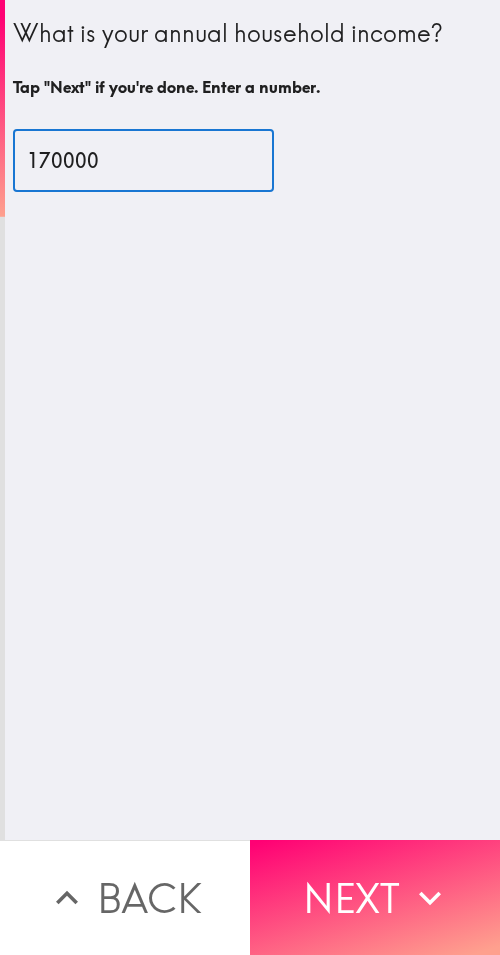 type on "170000" 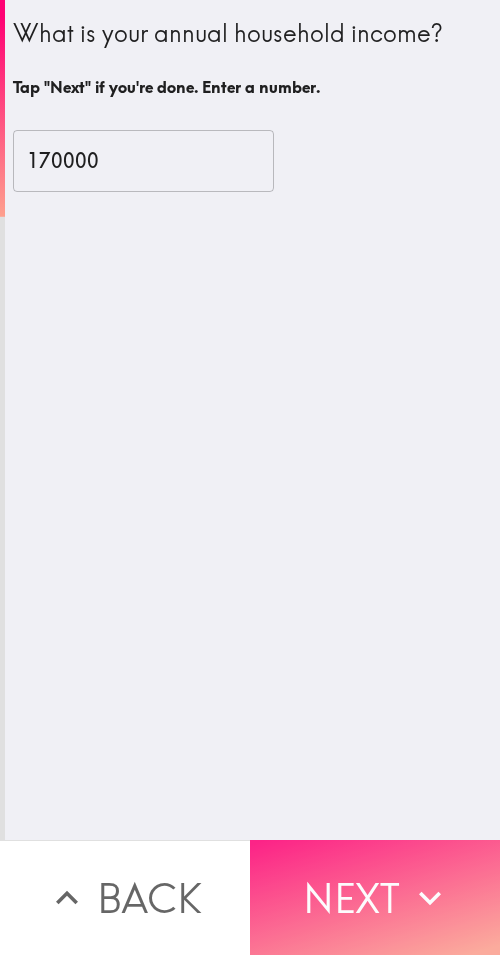 click on "Next" at bounding box center [375, 897] 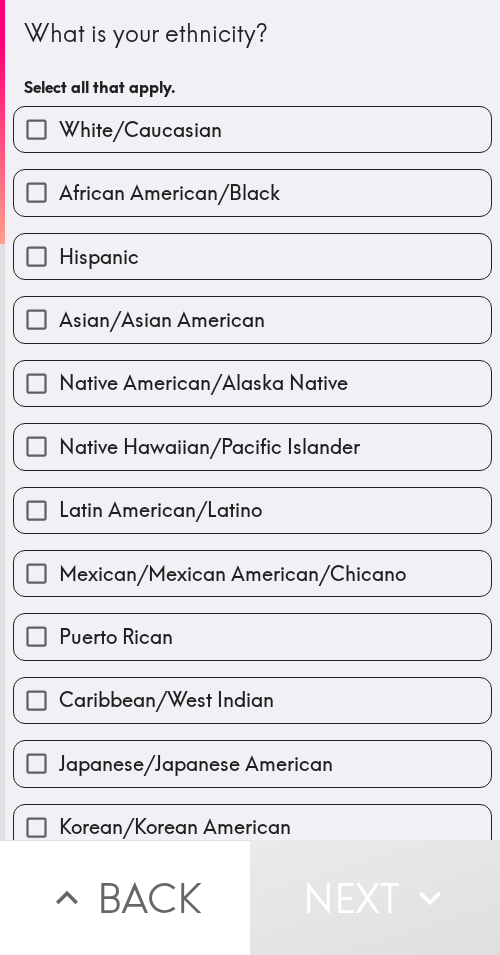 drag, startPoint x: 373, startPoint y: 127, endPoint x: 329, endPoint y: 76, distance: 67.357254 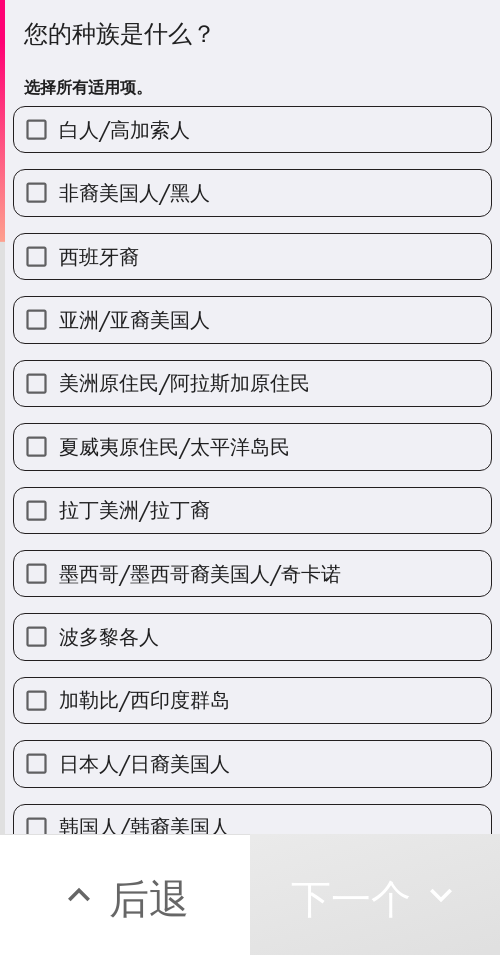 drag, startPoint x: 402, startPoint y: 43, endPoint x: 444, endPoint y: 72, distance: 51.0392 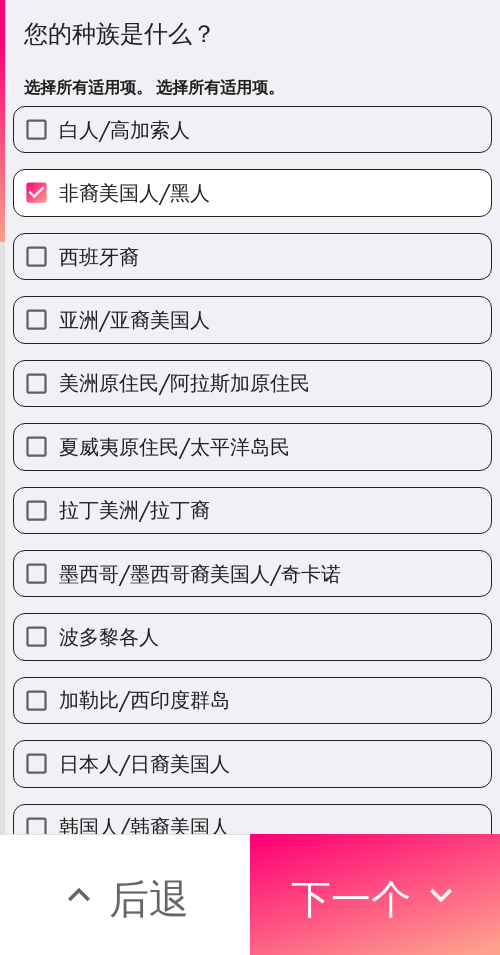drag, startPoint x: 404, startPoint y: 892, endPoint x: 499, endPoint y: 907, distance: 96.17692 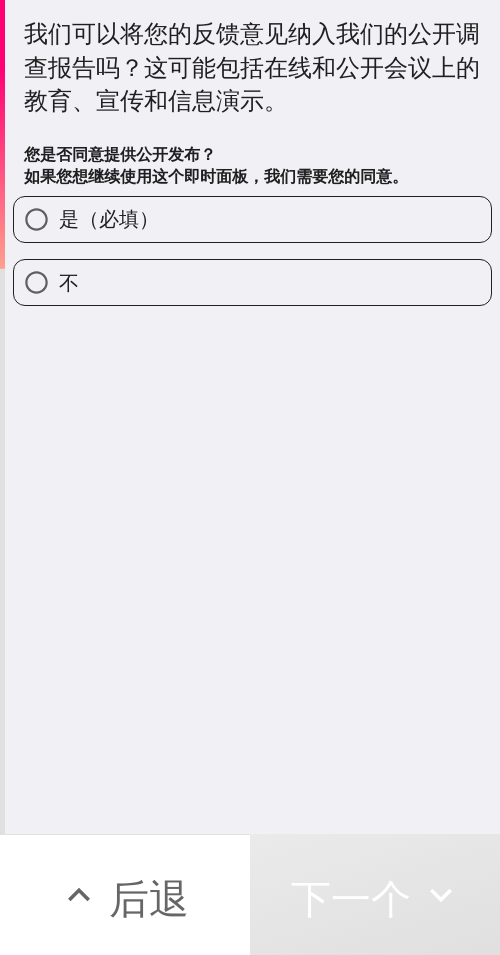 drag, startPoint x: 218, startPoint y: 228, endPoint x: 497, endPoint y: 228, distance: 279 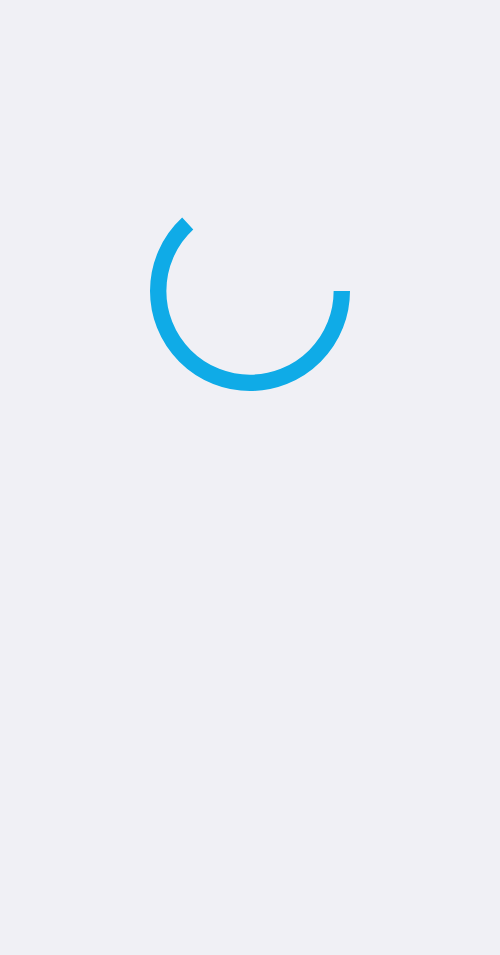 scroll, scrollTop: 0, scrollLeft: 0, axis: both 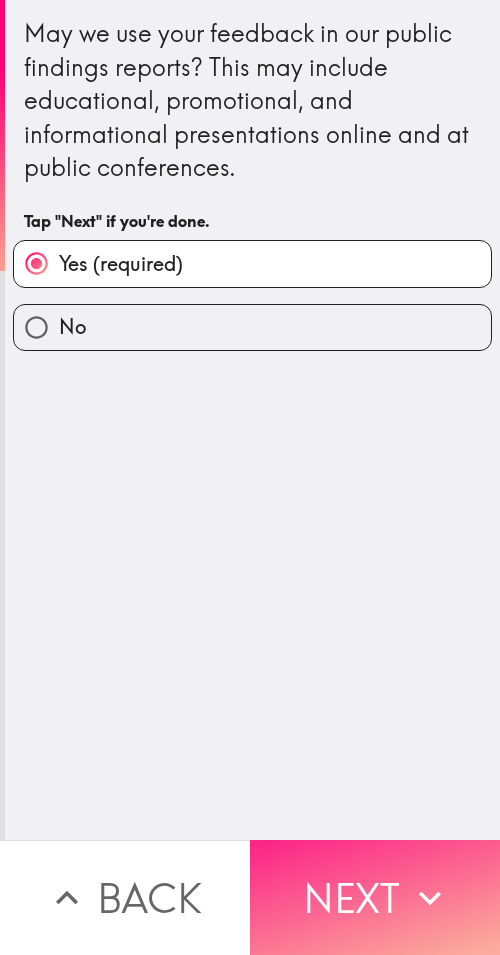 click 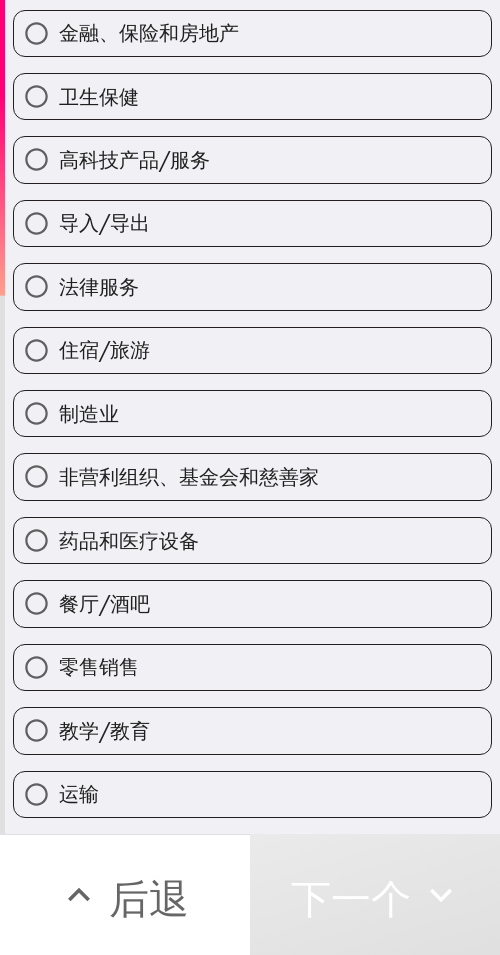 scroll, scrollTop: 539, scrollLeft: 0, axis: vertical 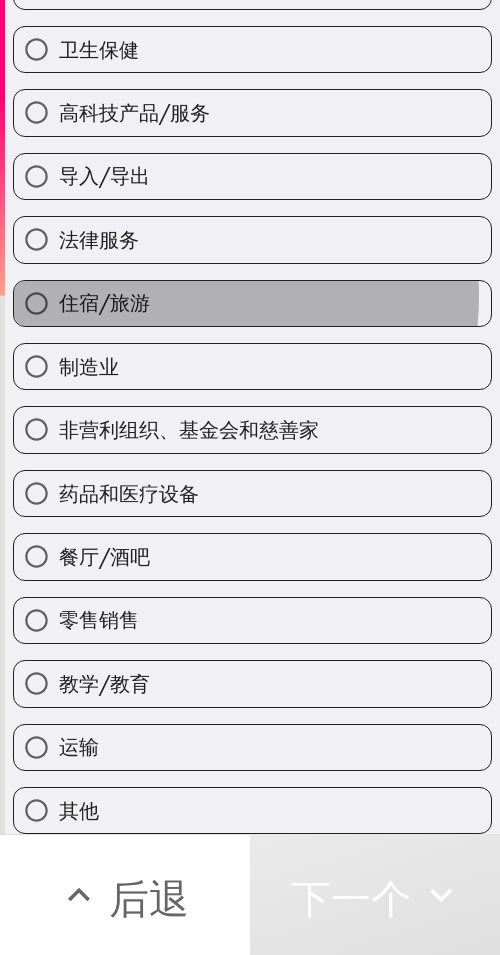 click on "住宿/旅游" at bounding box center [252, 303] 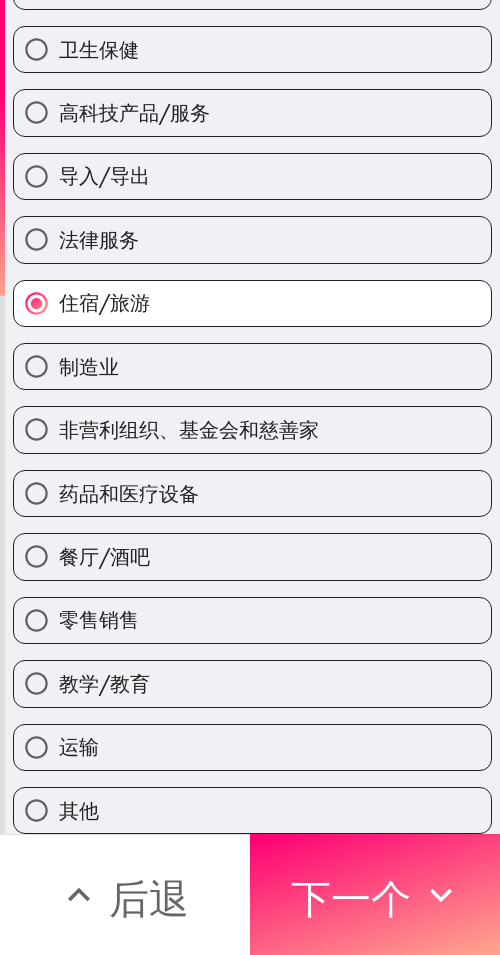 drag, startPoint x: 397, startPoint y: 881, endPoint x: 499, endPoint y: 893, distance: 102.70345 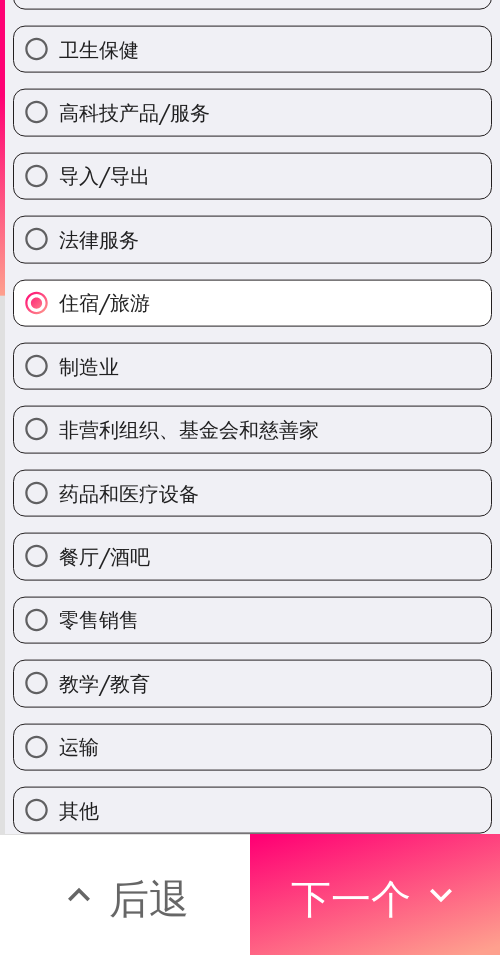 scroll, scrollTop: 0, scrollLeft: 0, axis: both 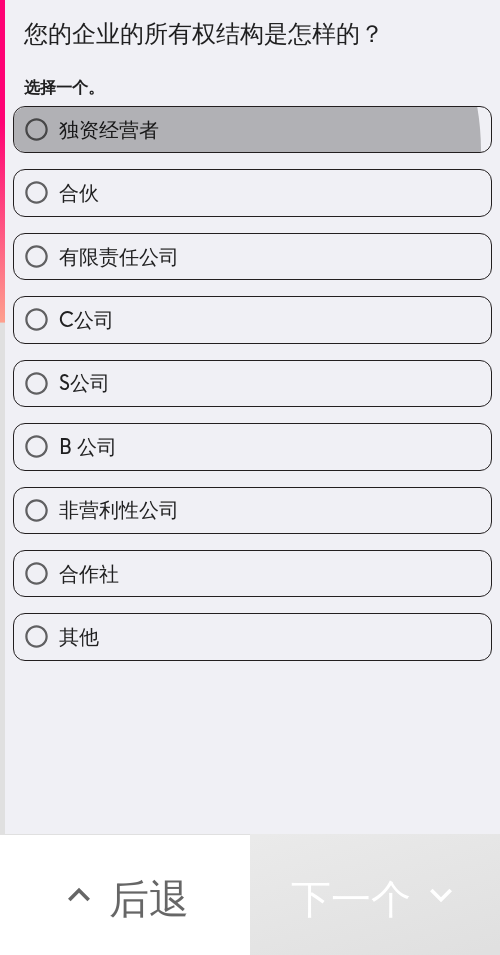 click on "独资经营者" at bounding box center [252, 129] 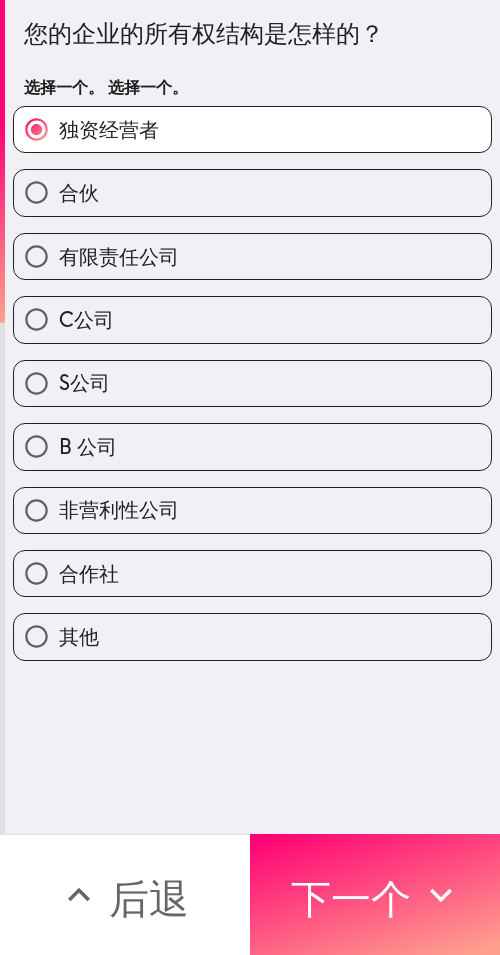drag, startPoint x: 310, startPoint y: 900, endPoint x: 498, endPoint y: 892, distance: 188.17014 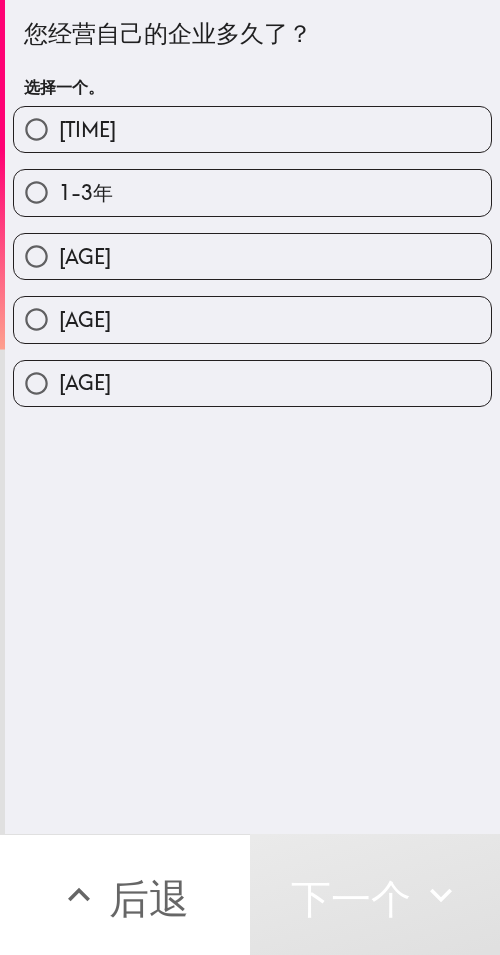 click on "4-6岁" at bounding box center (252, 256) 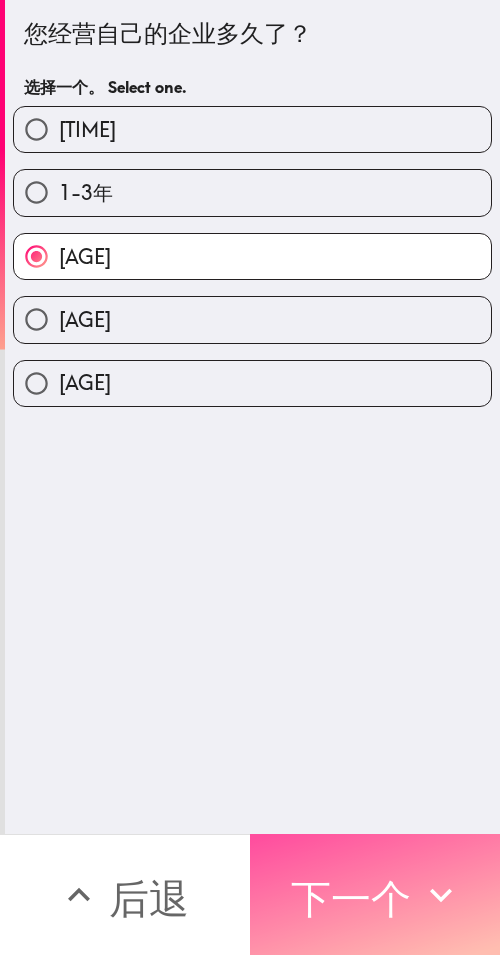 drag, startPoint x: 369, startPoint y: 883, endPoint x: 490, endPoint y: 882, distance: 121.004135 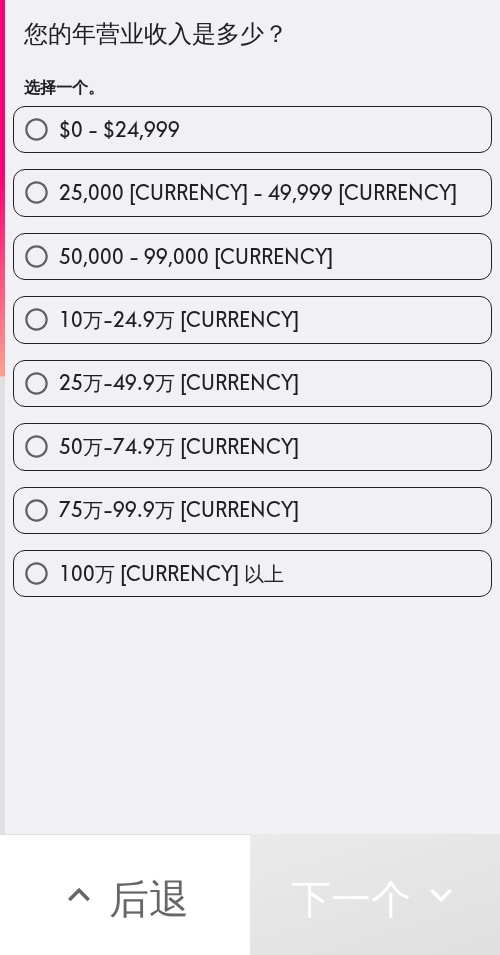 drag, startPoint x: 212, startPoint y: 383, endPoint x: 495, endPoint y: 377, distance: 283.0636 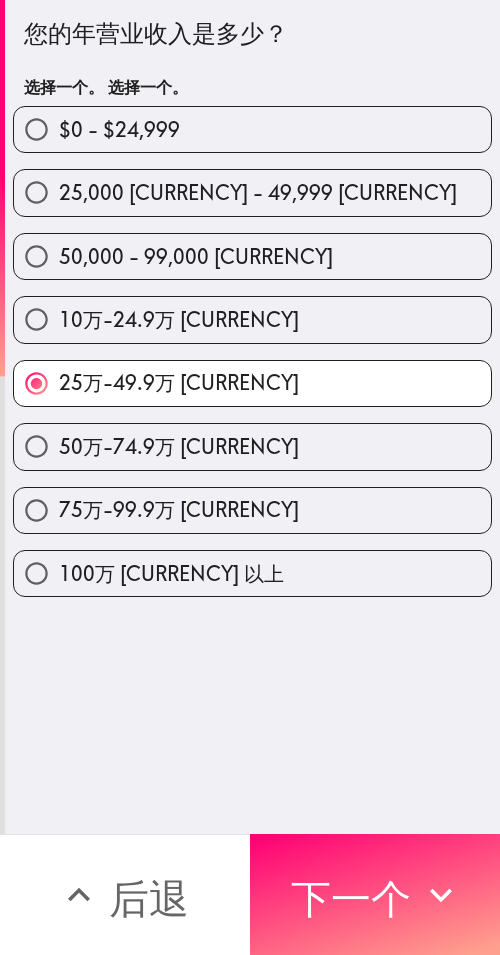 drag, startPoint x: 395, startPoint y: 867, endPoint x: 499, endPoint y: 880, distance: 104.80935 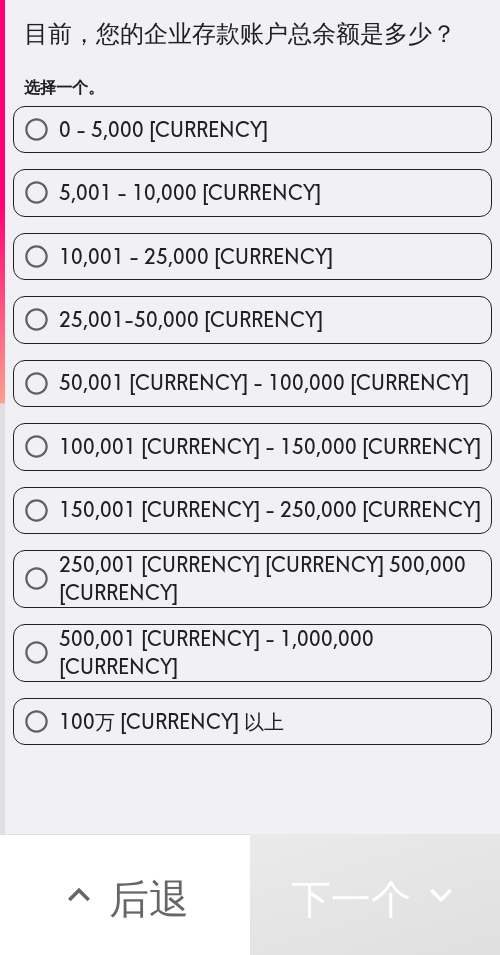 drag, startPoint x: 259, startPoint y: 438, endPoint x: 424, endPoint y: 457, distance: 166.09033 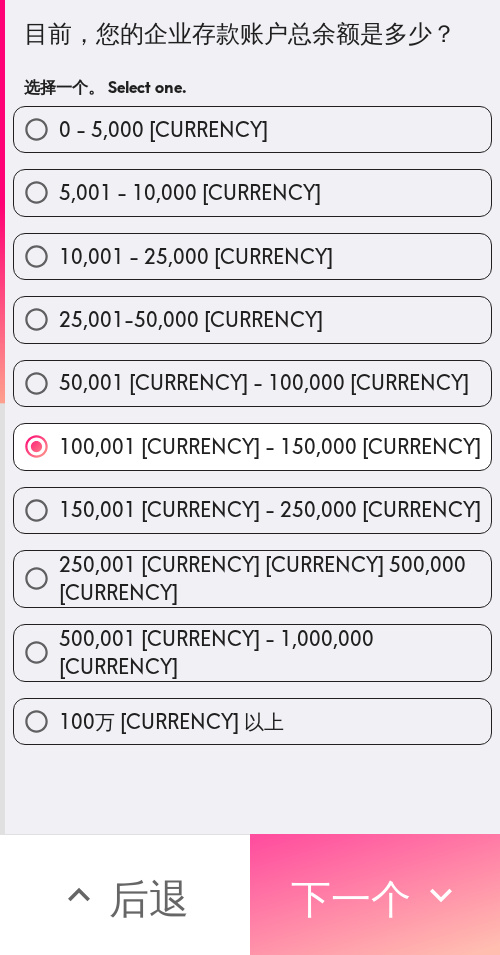 drag, startPoint x: 379, startPoint y: 883, endPoint x: 497, endPoint y: 889, distance: 118.15244 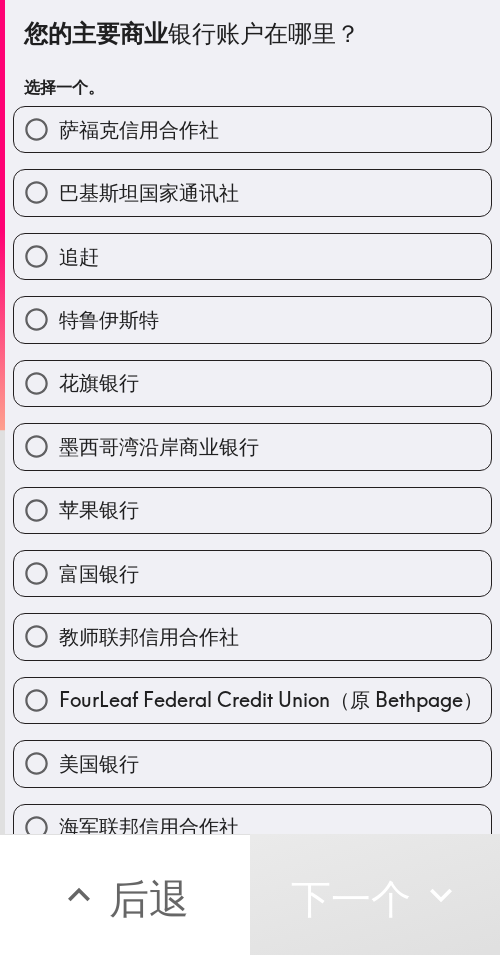 click on "富国银行" at bounding box center [244, 565] 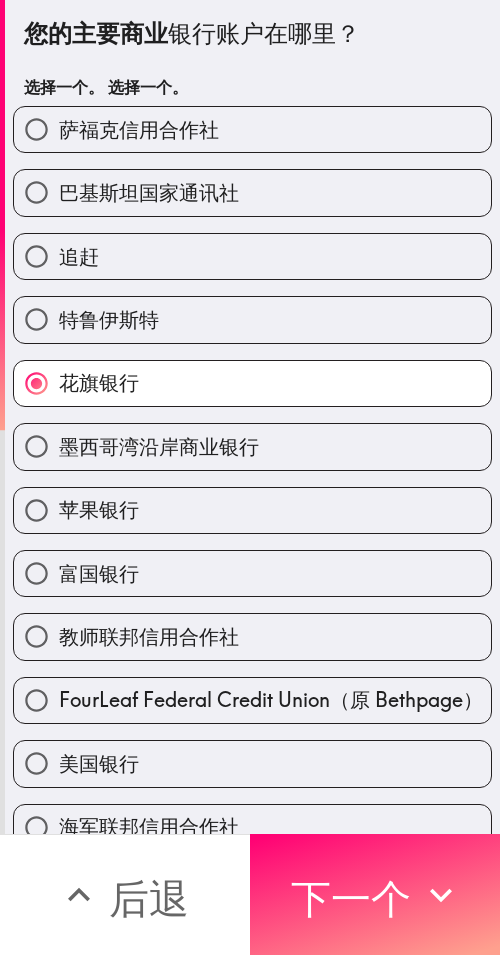 drag, startPoint x: 389, startPoint y: 872, endPoint x: 497, endPoint y: 884, distance: 108.66462 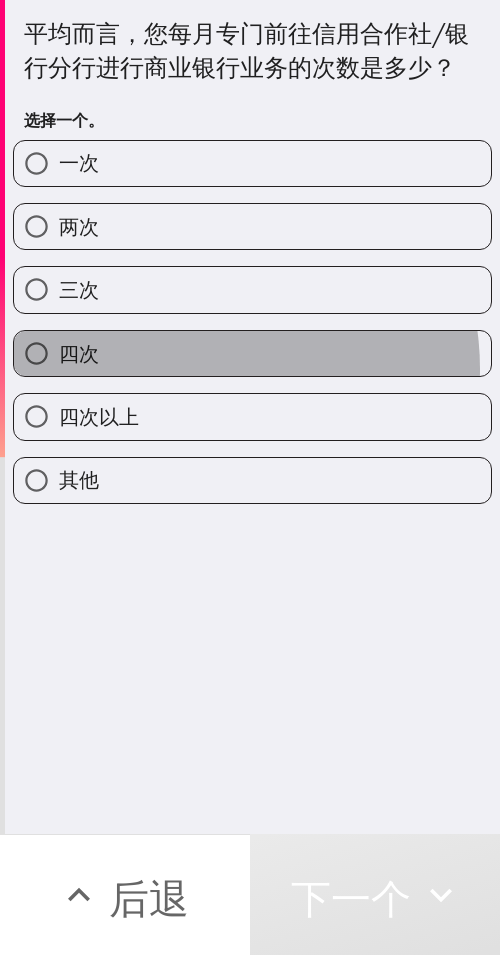 drag, startPoint x: 192, startPoint y: 402, endPoint x: 426, endPoint y: 424, distance: 235.0319 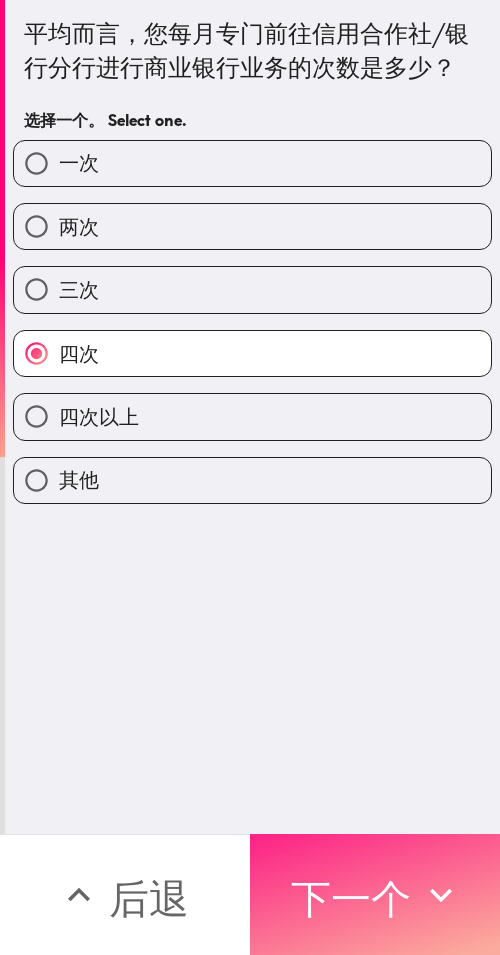 click on "下一个" at bounding box center [351, 898] 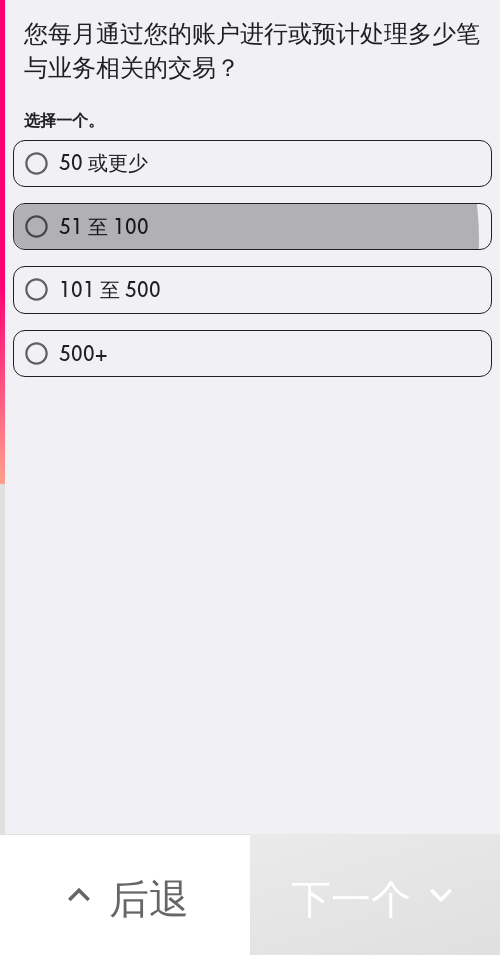 drag, startPoint x: 190, startPoint y: 239, endPoint x: 499, endPoint y: 247, distance: 309.10355 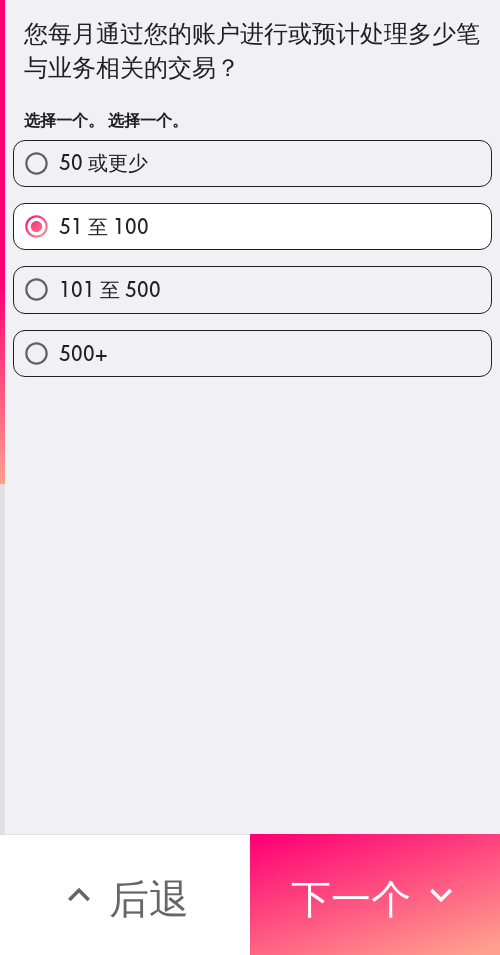 click on "50 或更少" at bounding box center (252, 163) 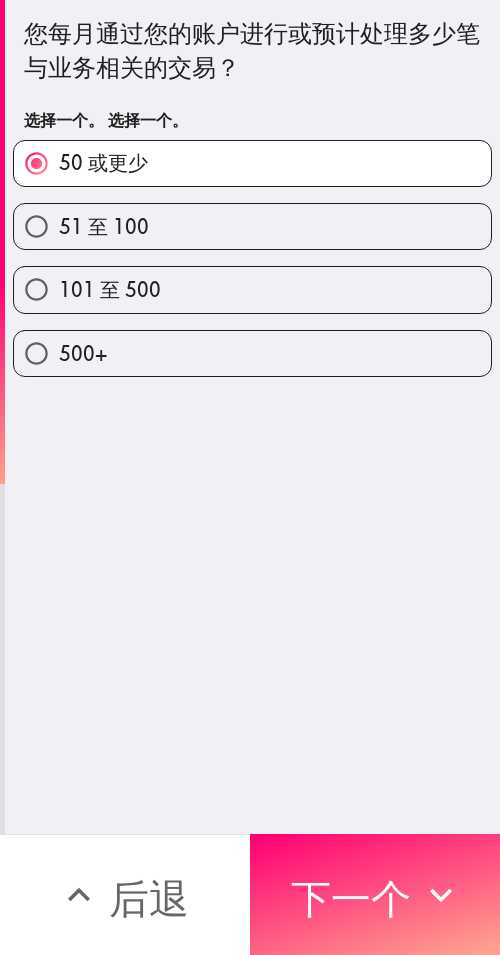 drag, startPoint x: 352, startPoint y: 866, endPoint x: 492, endPoint y: 870, distance: 140.05713 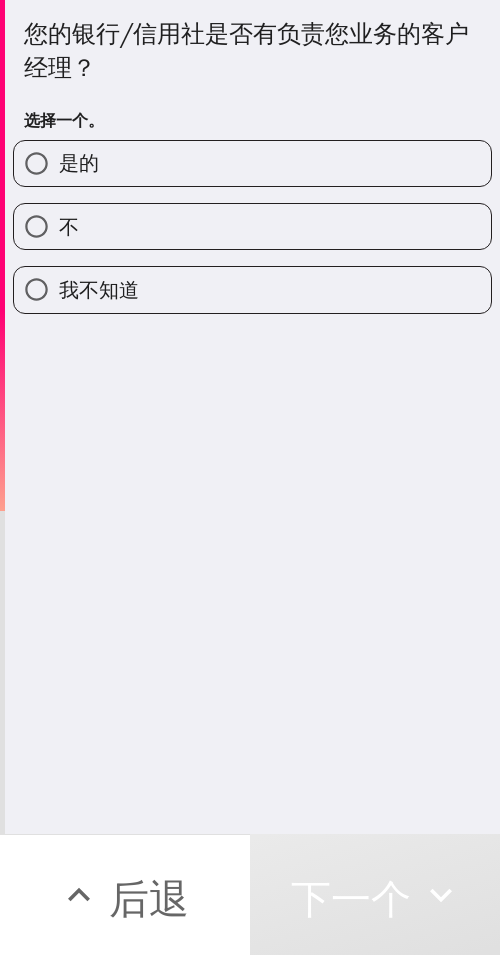 drag, startPoint x: 294, startPoint y: 223, endPoint x: 393, endPoint y: 237, distance: 99.985 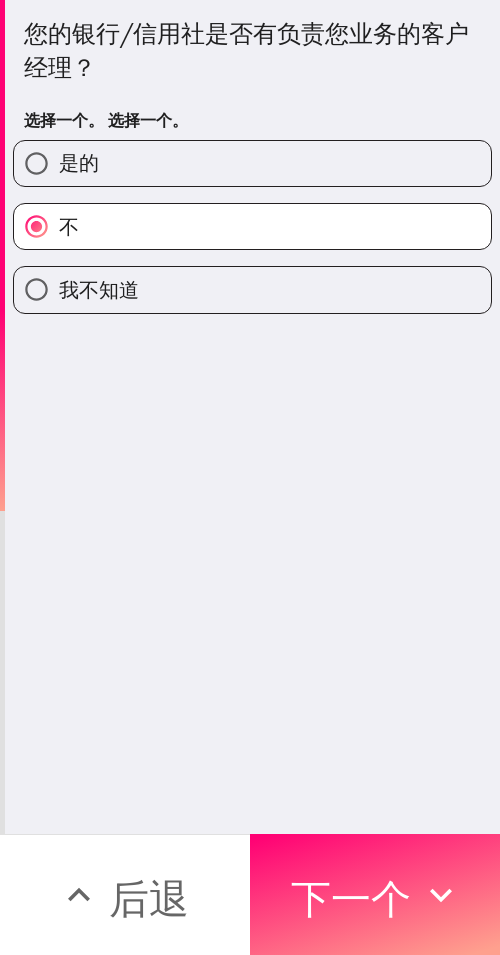 drag, startPoint x: 340, startPoint y: 864, endPoint x: 499, endPoint y: 886, distance: 160.5148 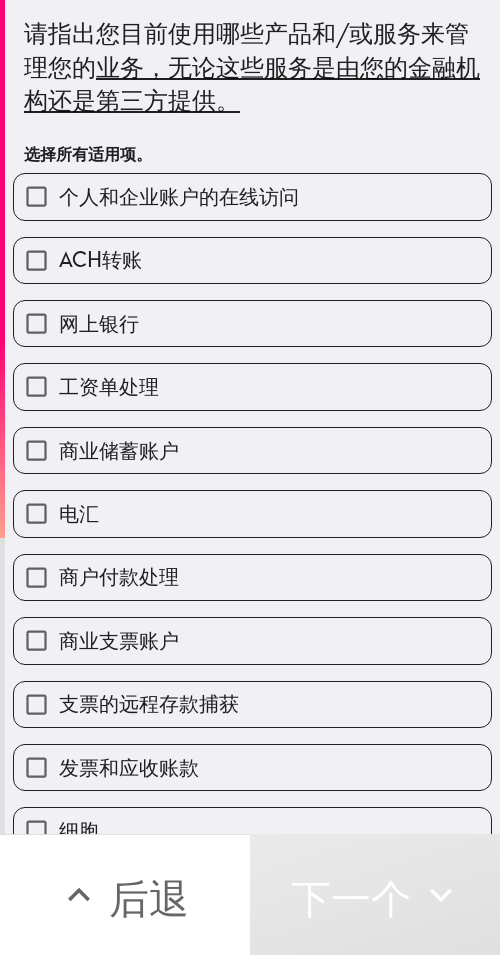 click on "网上银行" at bounding box center (252, 323) 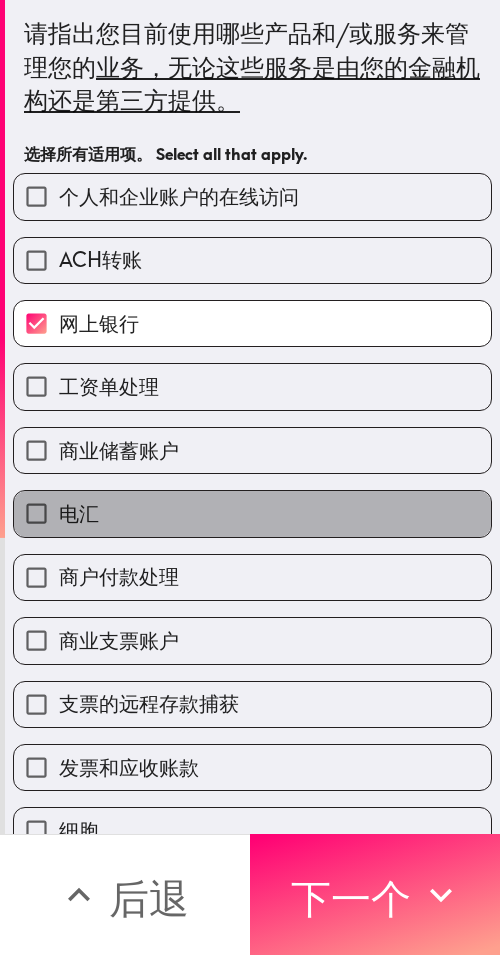 drag, startPoint x: 283, startPoint y: 511, endPoint x: 328, endPoint y: 617, distance: 115.15642 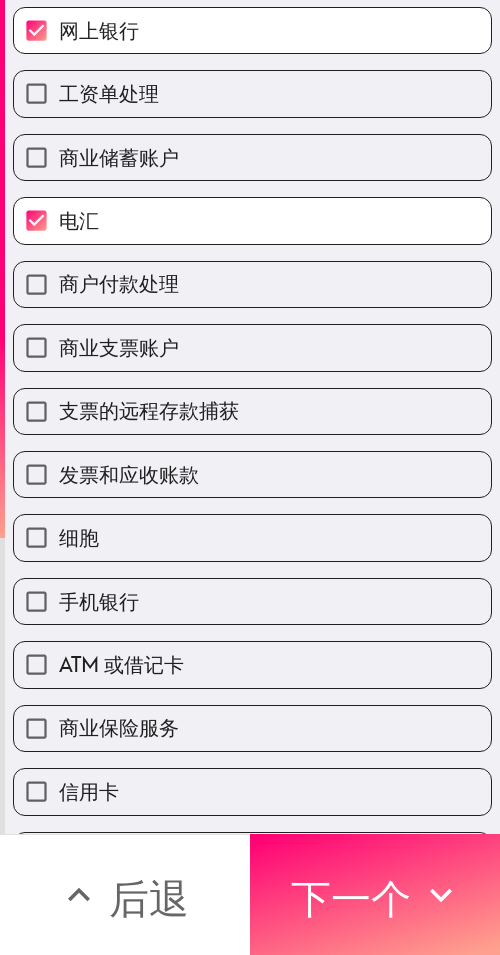 scroll, scrollTop: 300, scrollLeft: 0, axis: vertical 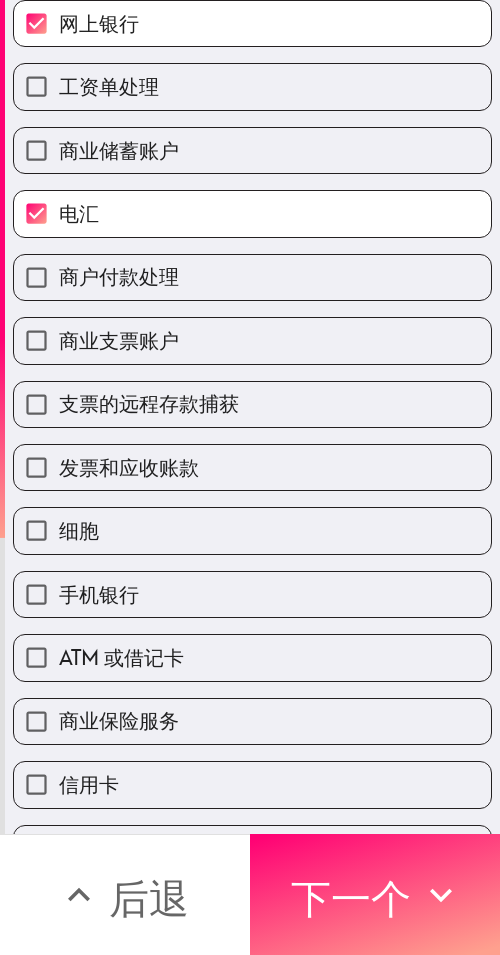 drag, startPoint x: 209, startPoint y: 589, endPoint x: 252, endPoint y: 582, distance: 43.56604 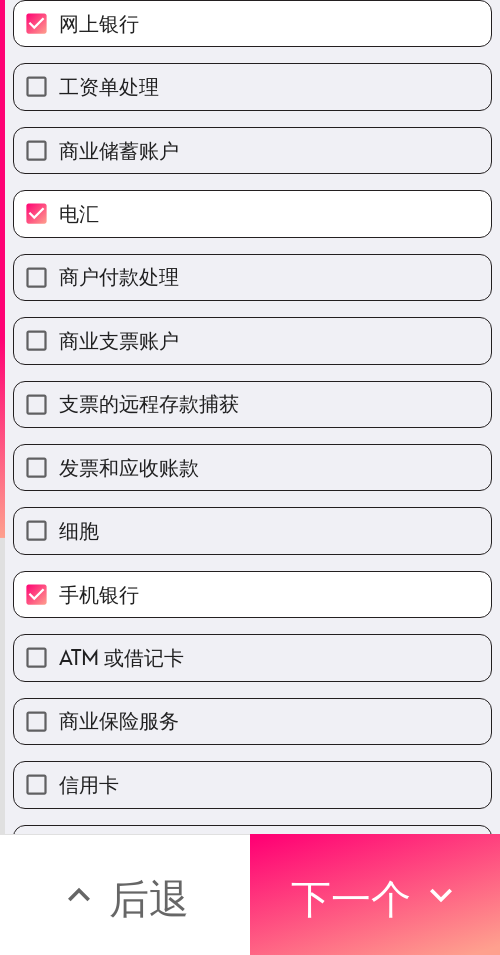 click on "细胞" at bounding box center [252, 530] 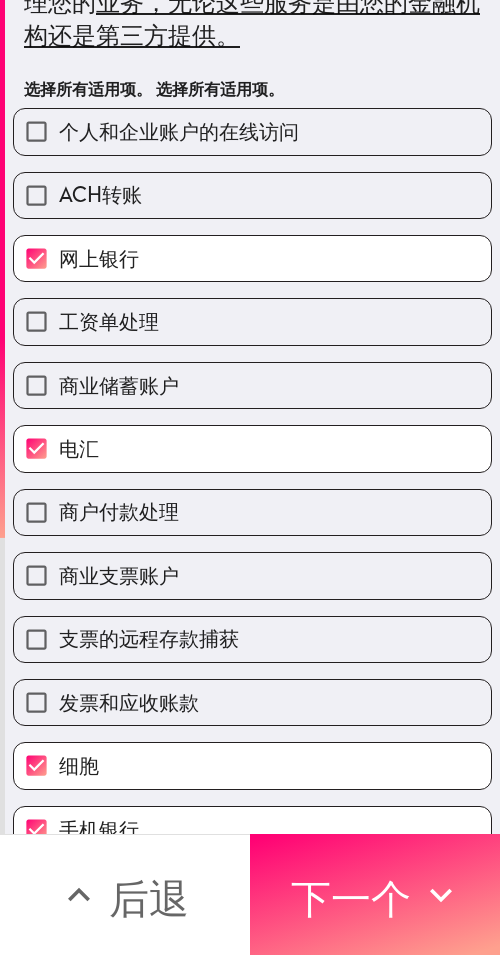 scroll, scrollTop: 0, scrollLeft: 0, axis: both 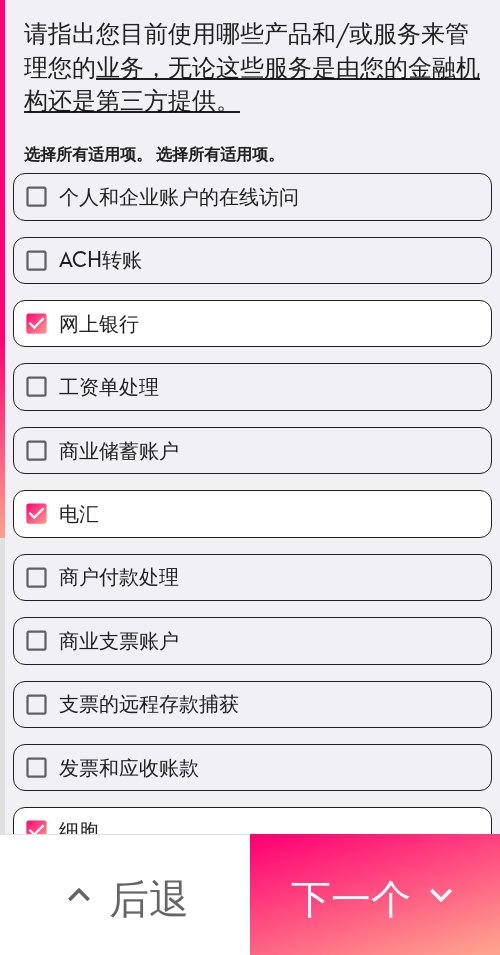 click on "商业储蓄账户" at bounding box center (252, 450) 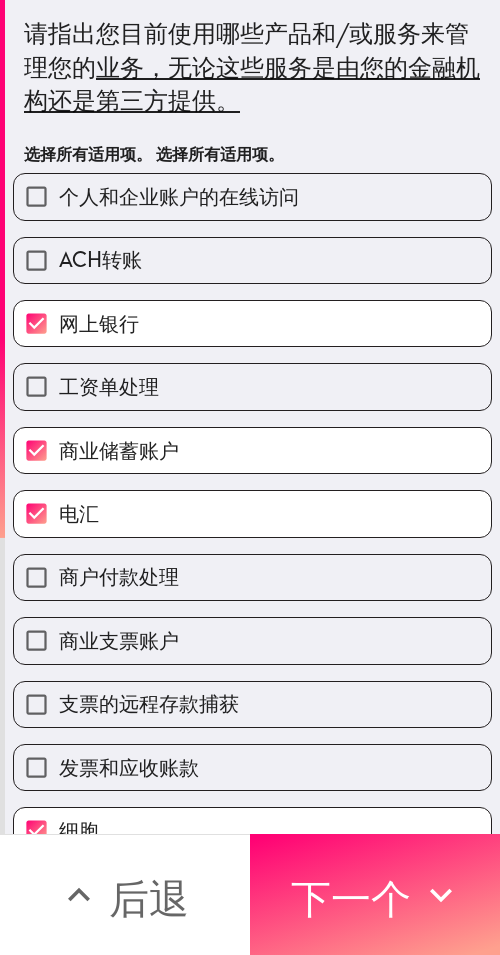 click on "个人和企业账户的在线访问" at bounding box center (179, 196) 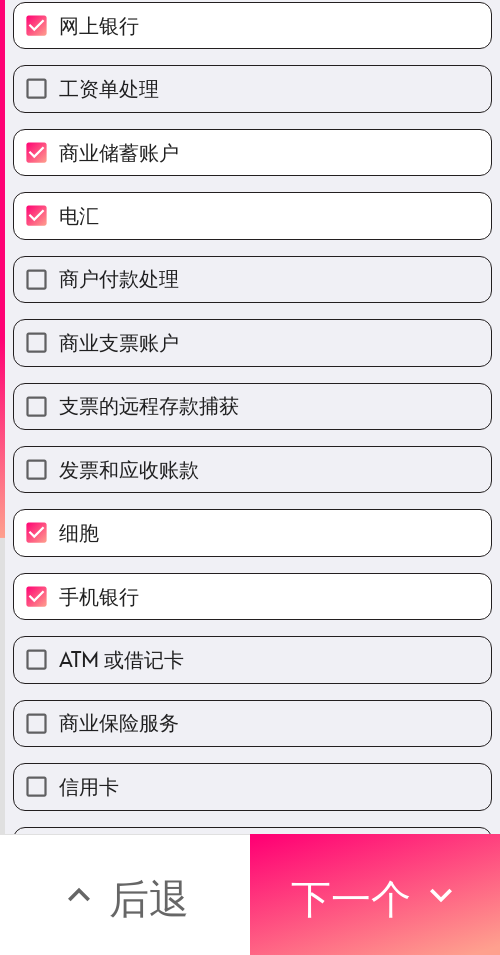 scroll, scrollTop: 300, scrollLeft: 0, axis: vertical 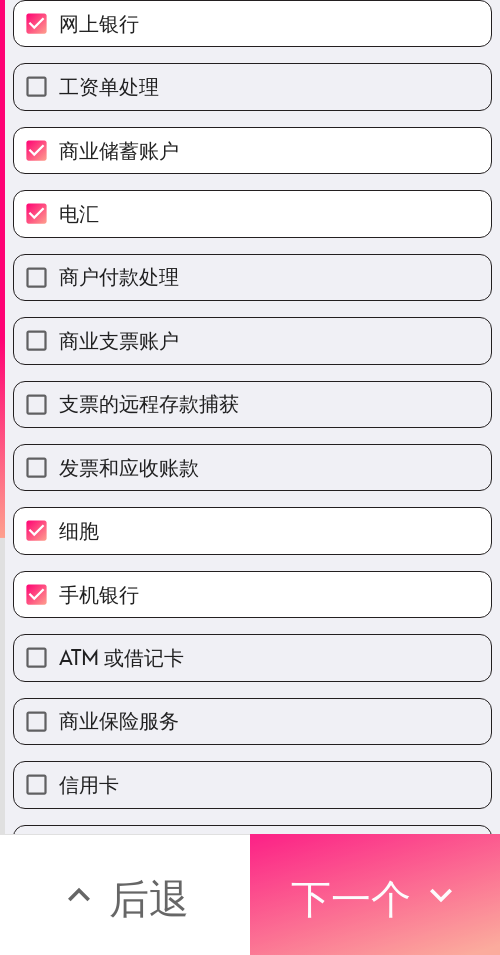 click on "下一个" at bounding box center [351, 898] 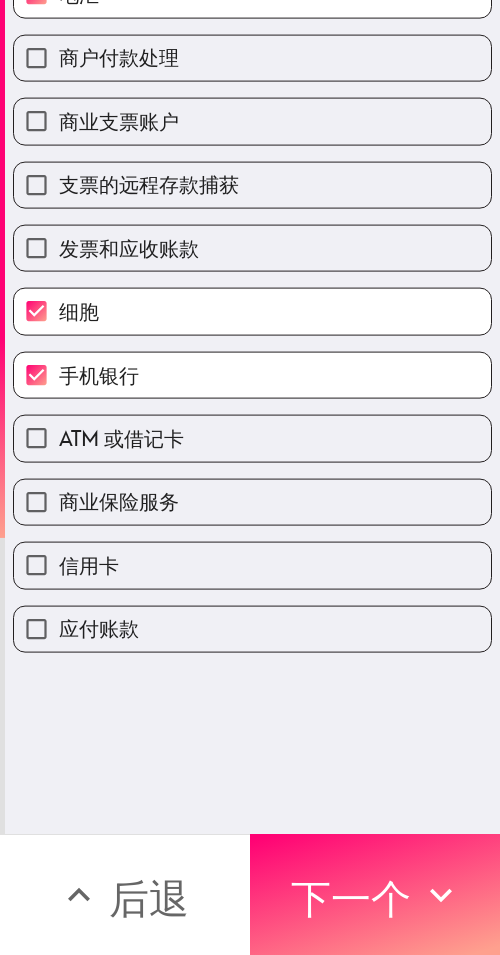 scroll, scrollTop: 0, scrollLeft: 0, axis: both 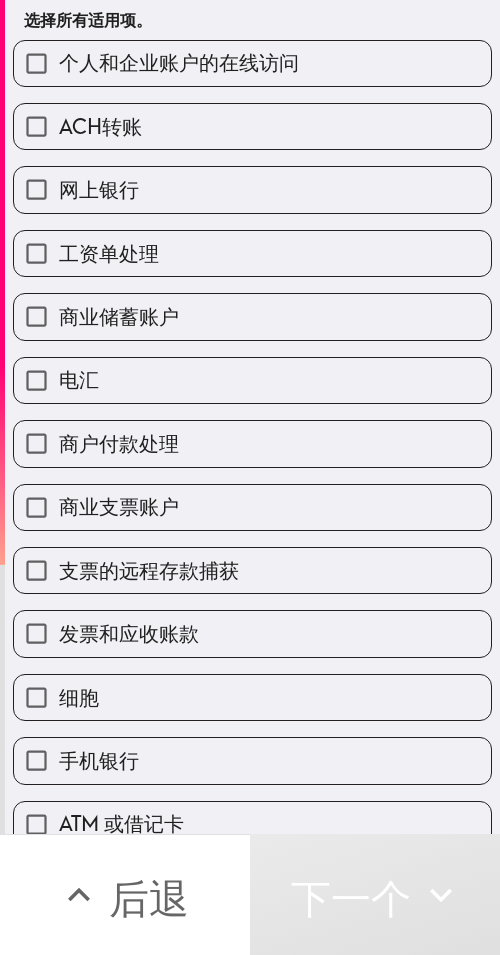click on "网上银行" at bounding box center [252, 189] 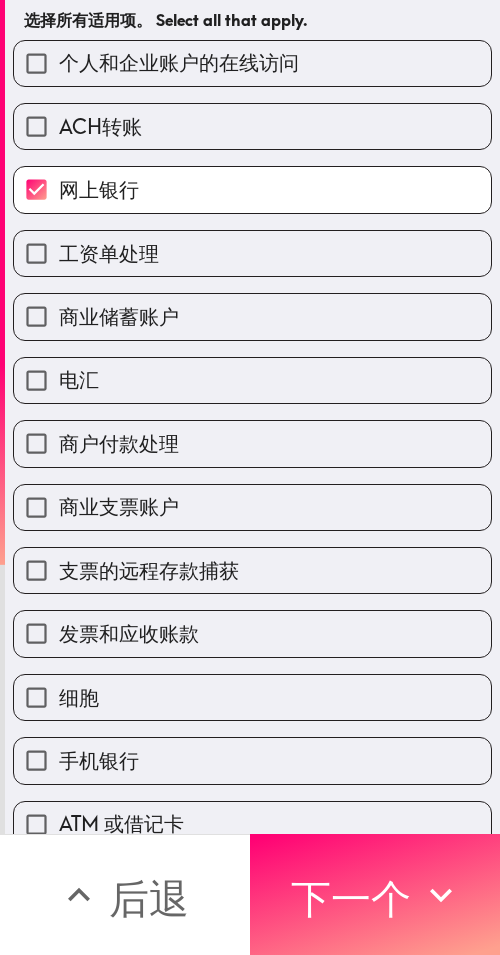 click on "网上银行" at bounding box center [252, 189] 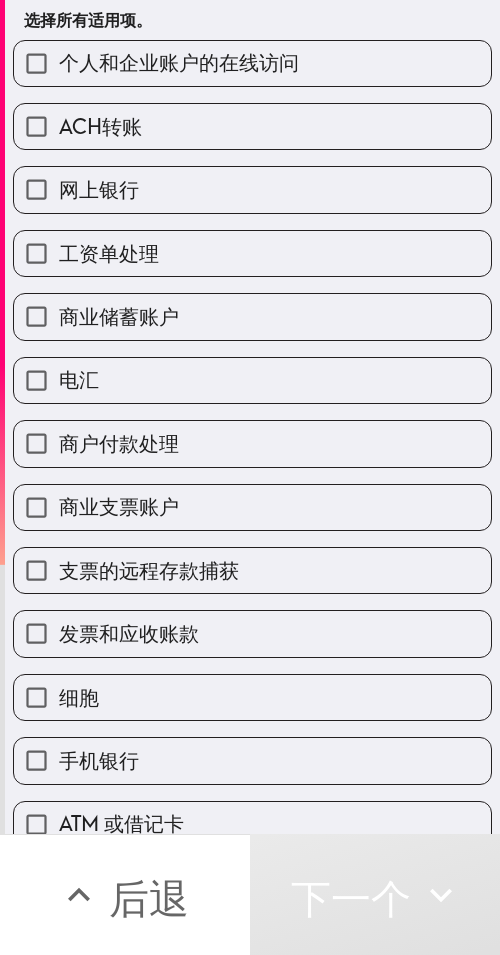 drag, startPoint x: 226, startPoint y: 455, endPoint x: 197, endPoint y: 509, distance: 61.294373 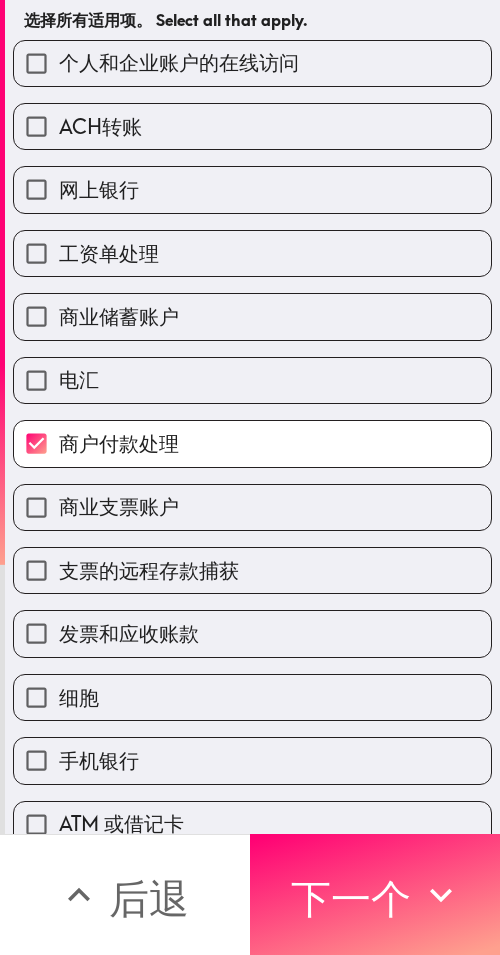 drag, startPoint x: 189, startPoint y: 511, endPoint x: 182, endPoint y: 570, distance: 59.413803 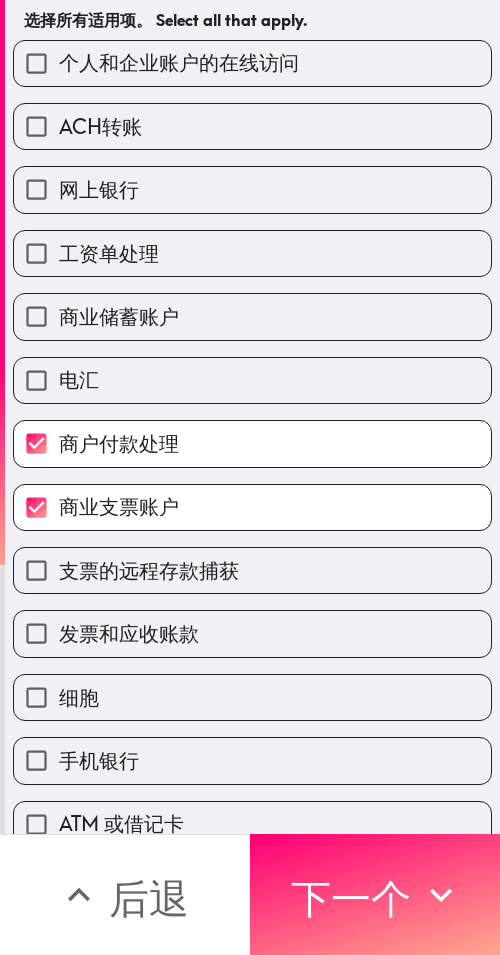 drag, startPoint x: 176, startPoint y: 582, endPoint x: 175, endPoint y: 593, distance: 11.045361 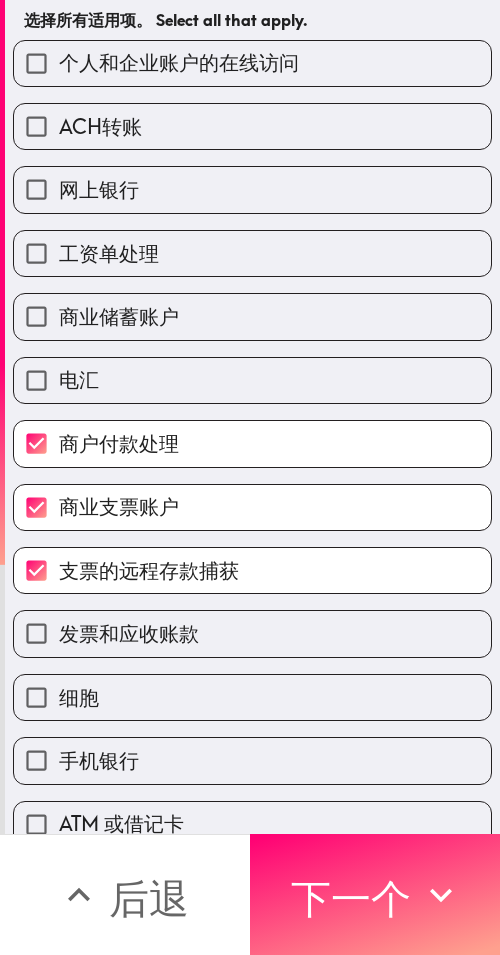 click on "发票和应收账款" at bounding box center [129, 633] 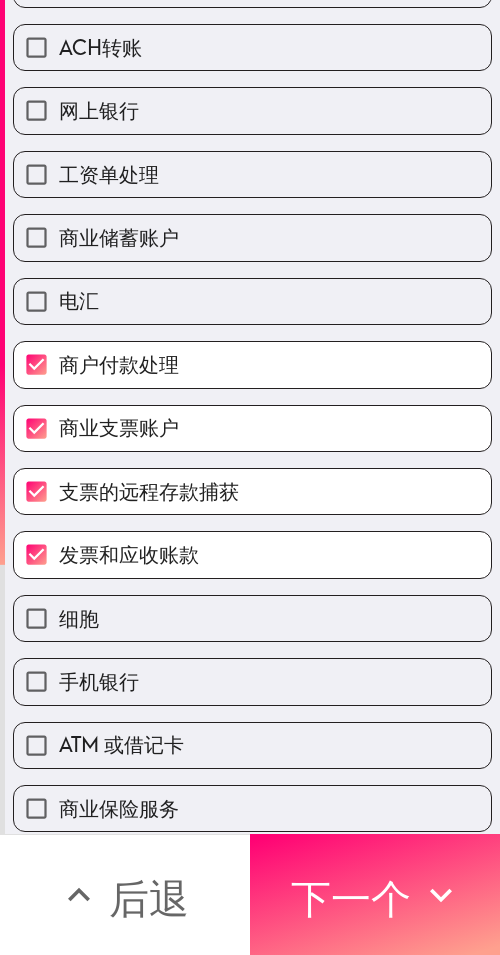 scroll, scrollTop: 393, scrollLeft: 0, axis: vertical 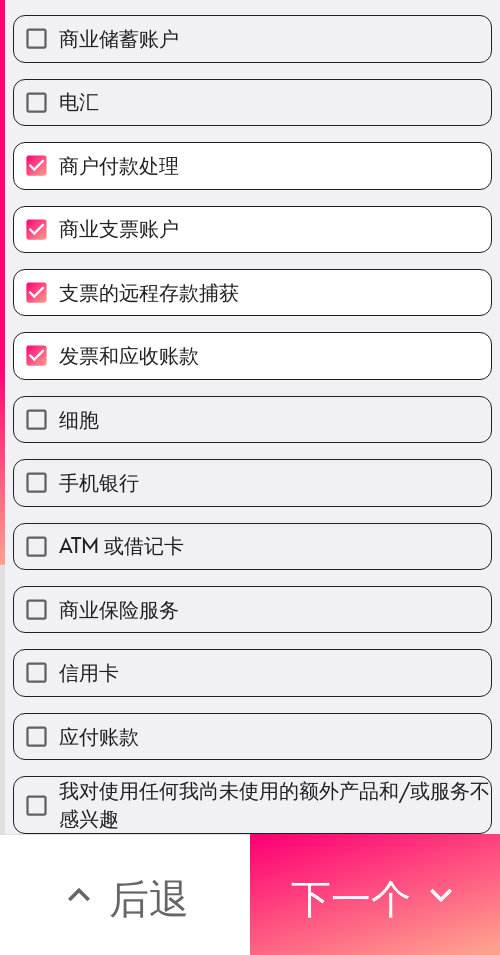 drag, startPoint x: 203, startPoint y: 669, endPoint x: 218, endPoint y: 713, distance: 46.486557 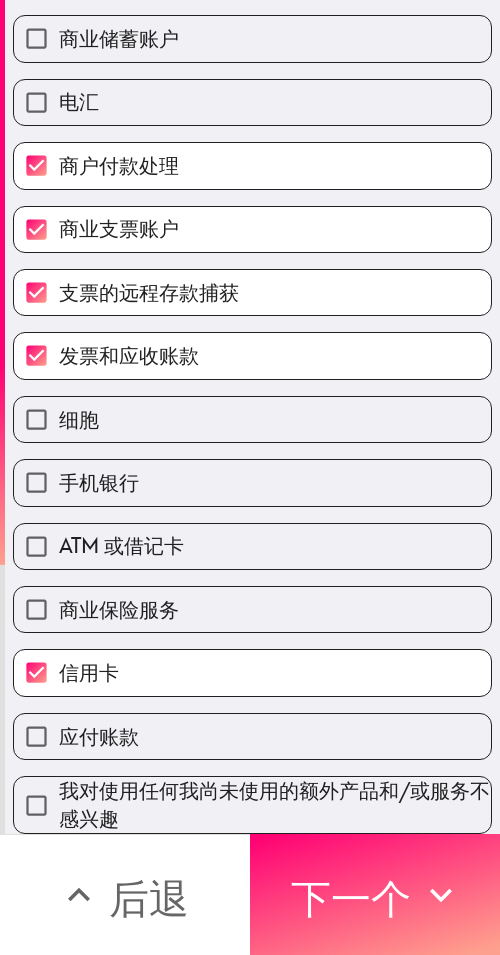 click on "信用卡" at bounding box center (252, 672) 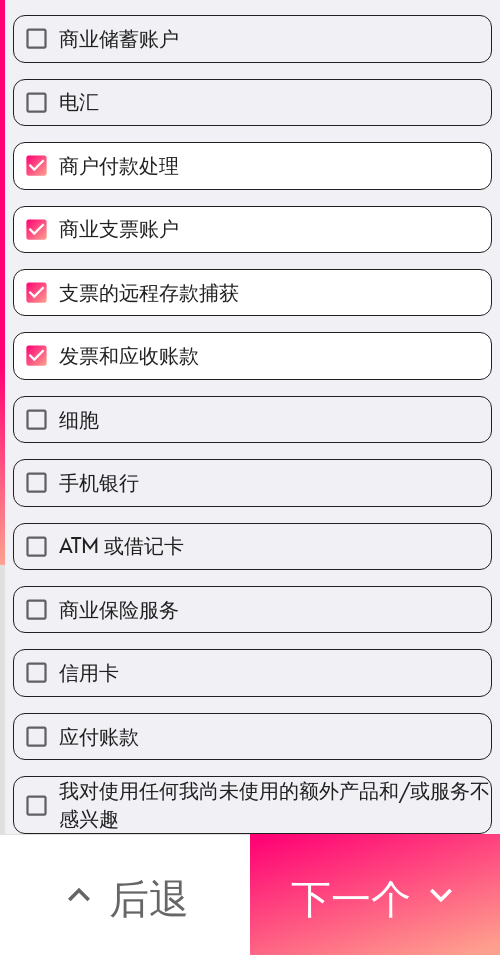 click on "ATM 或借记卡" at bounding box center [252, 546] 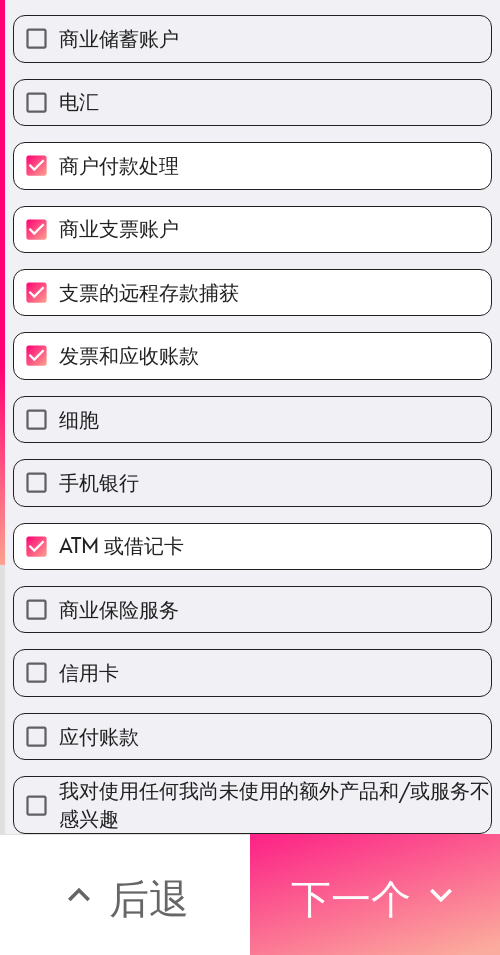 click on "下一个" at bounding box center (351, 898) 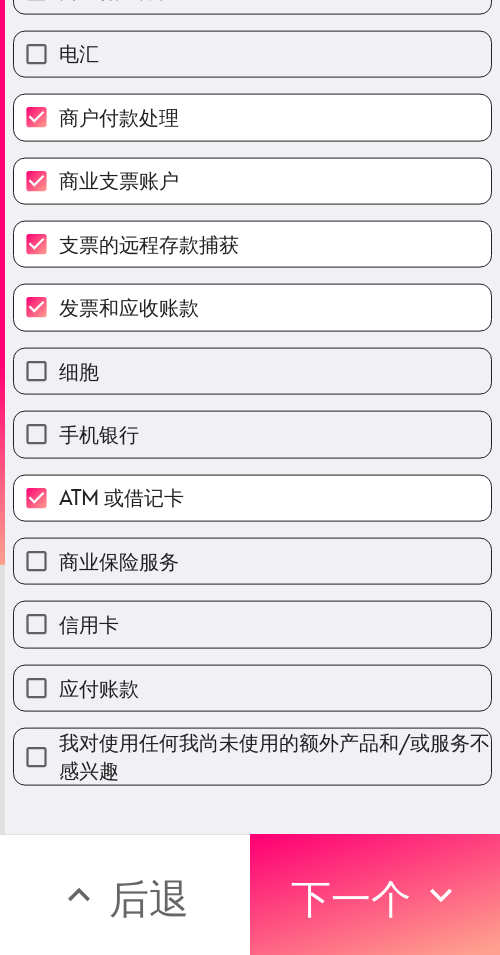 scroll, scrollTop: 0, scrollLeft: 0, axis: both 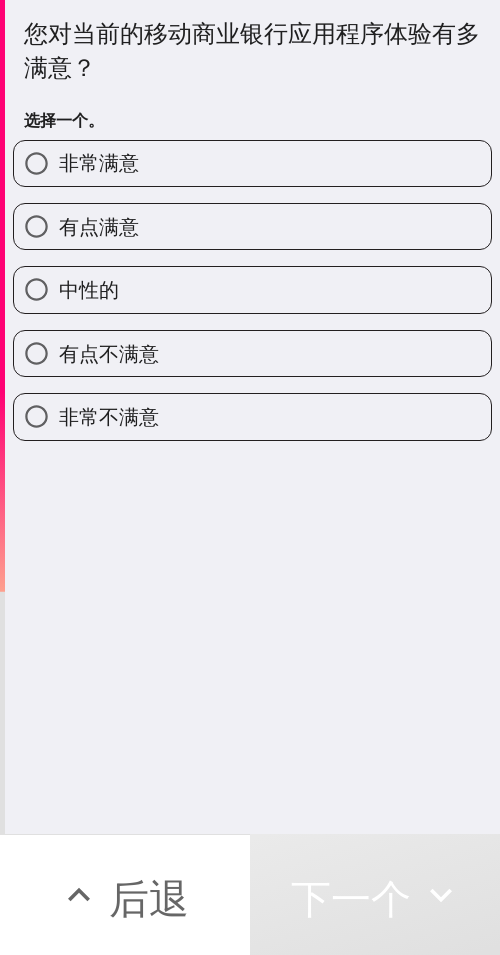 drag, startPoint x: 392, startPoint y: 223, endPoint x: 405, endPoint y: 224, distance: 13.038404 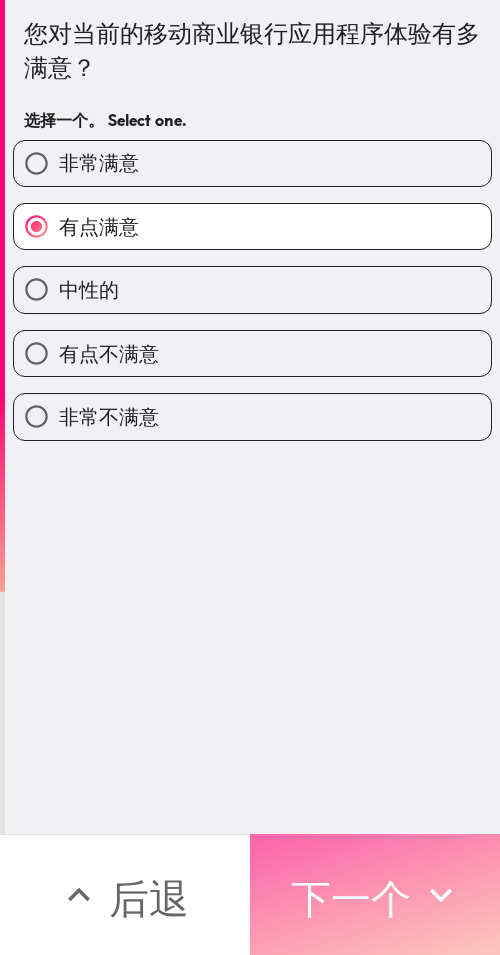 click 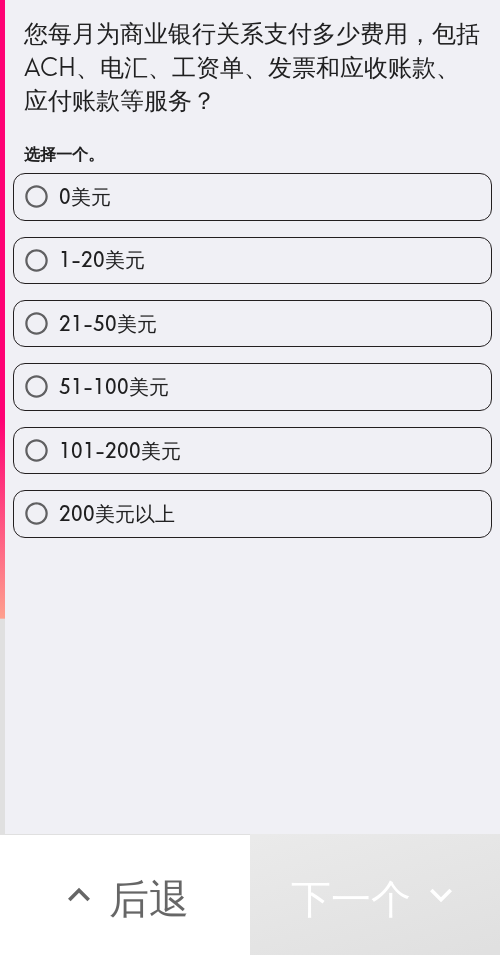 drag, startPoint x: 193, startPoint y: 329, endPoint x: 496, endPoint y: 370, distance: 305.76135 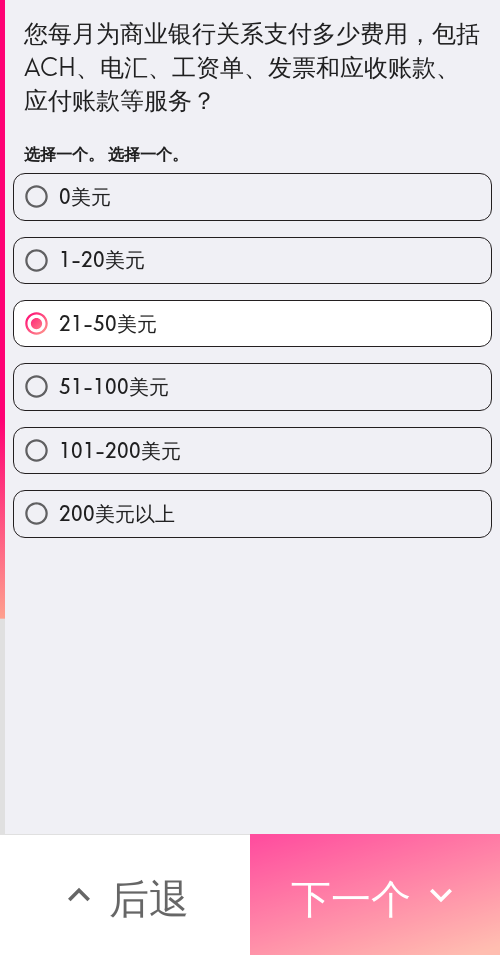 drag, startPoint x: 390, startPoint y: 874, endPoint x: 498, endPoint y: 876, distance: 108.01852 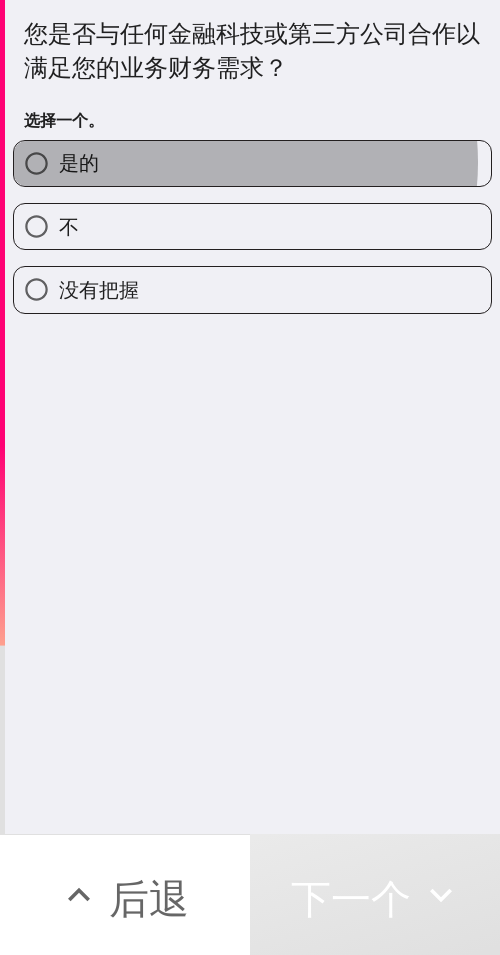 click on "是的" at bounding box center (252, 163) 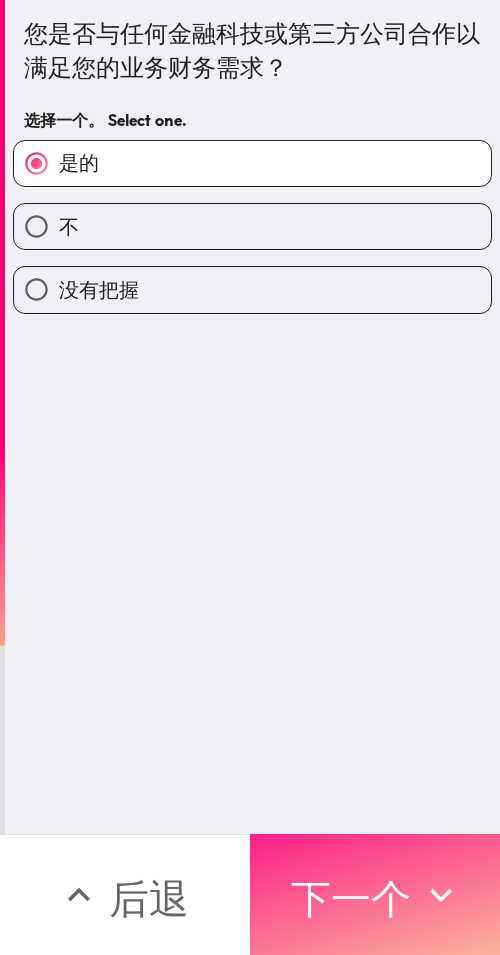 click 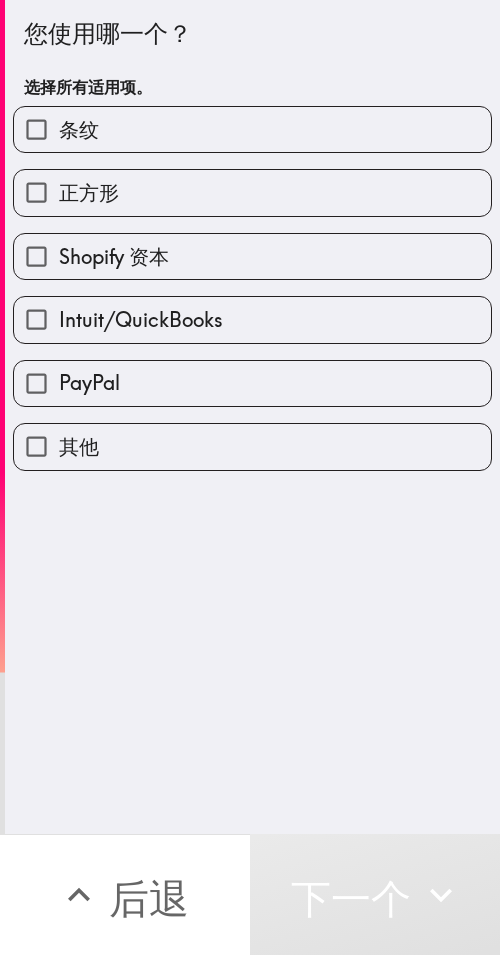click on "条纹" at bounding box center (252, 129) 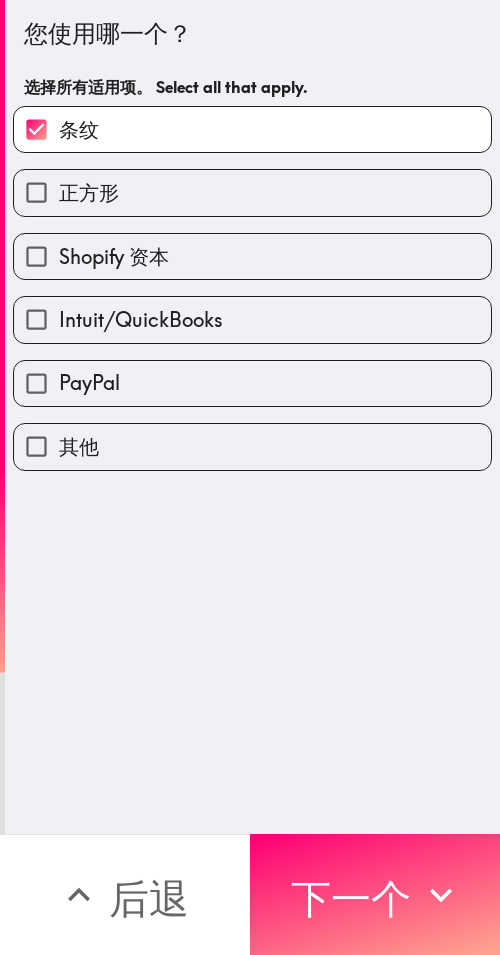 click on "正方形" at bounding box center [252, 192] 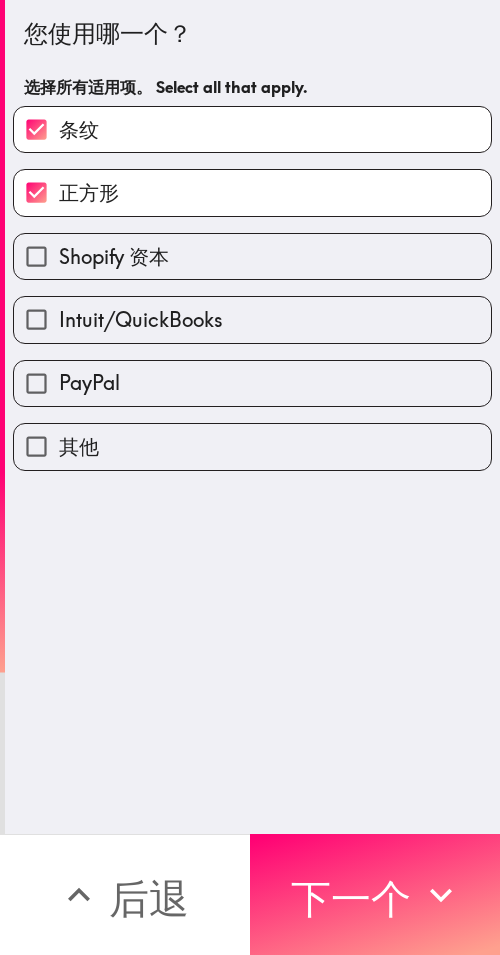 click on "Intuit/QuickBooks" at bounding box center [244, 311] 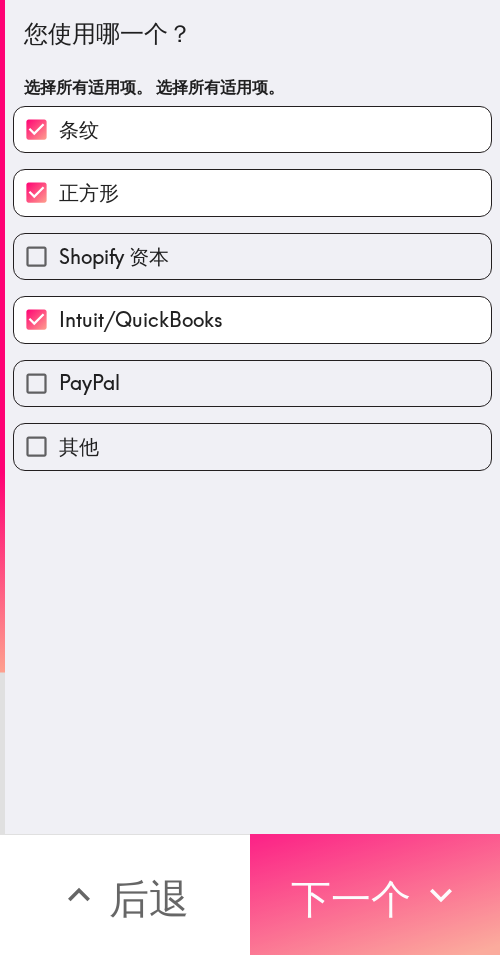 click on "下一个" at bounding box center [351, 898] 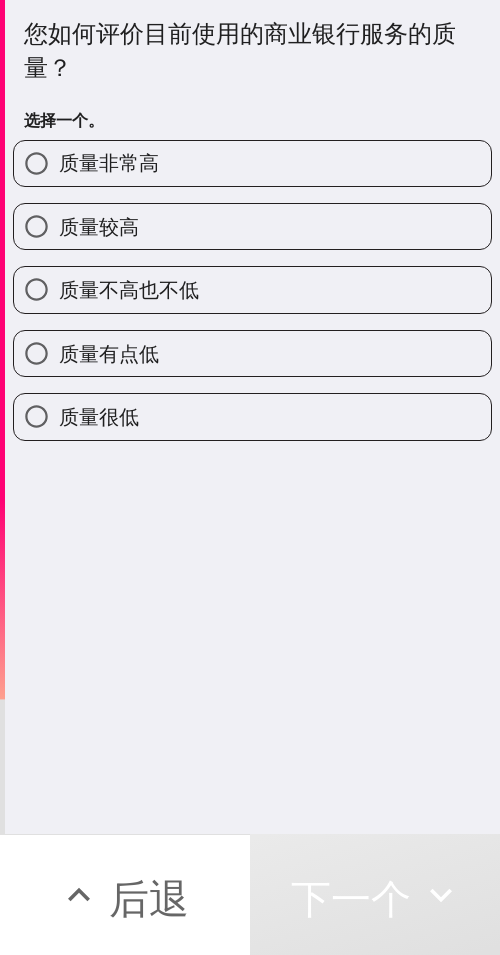 click on "质量非常高" at bounding box center [252, 163] 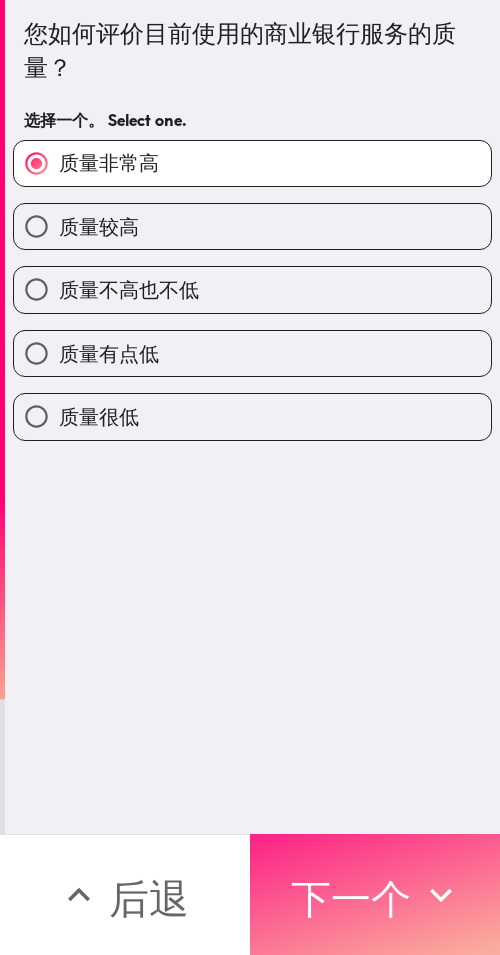 click on "下一个" at bounding box center (351, 898) 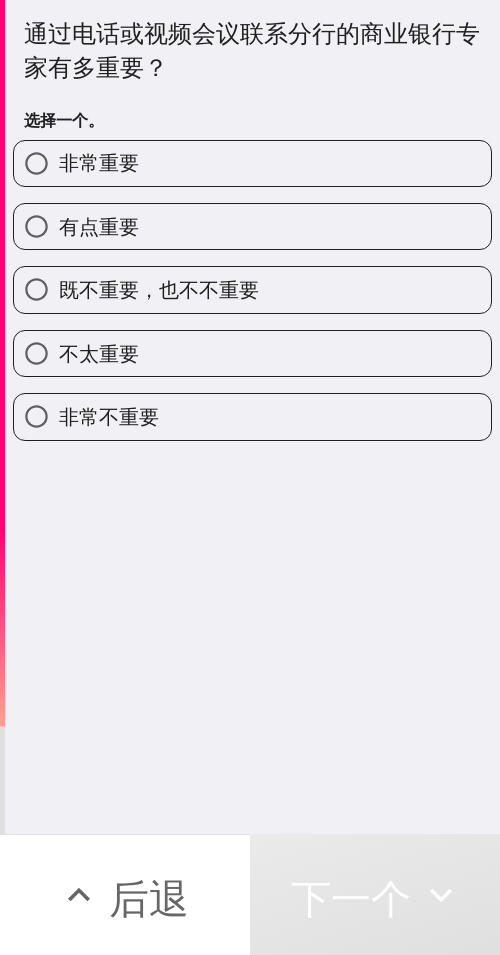 drag, startPoint x: 310, startPoint y: 298, endPoint x: 321, endPoint y: 296, distance: 11.18034 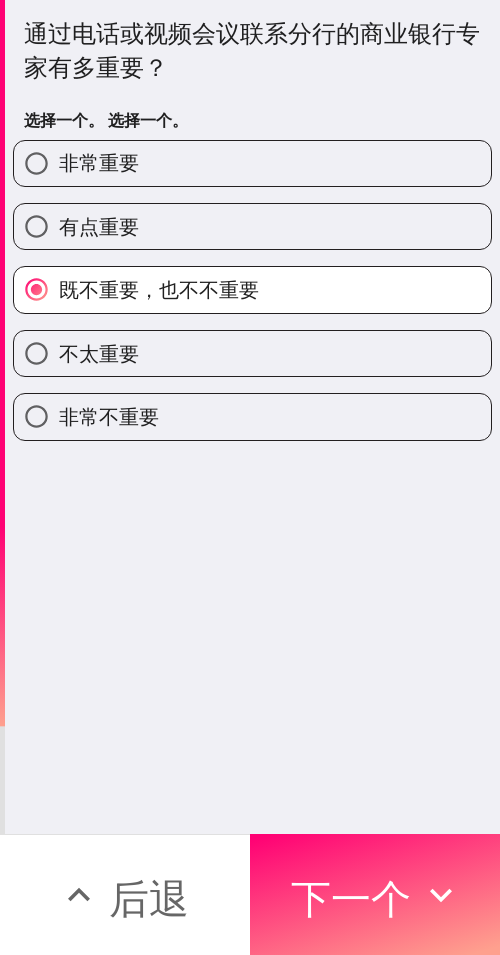 drag, startPoint x: 371, startPoint y: 858, endPoint x: 492, endPoint y: 871, distance: 121.69634 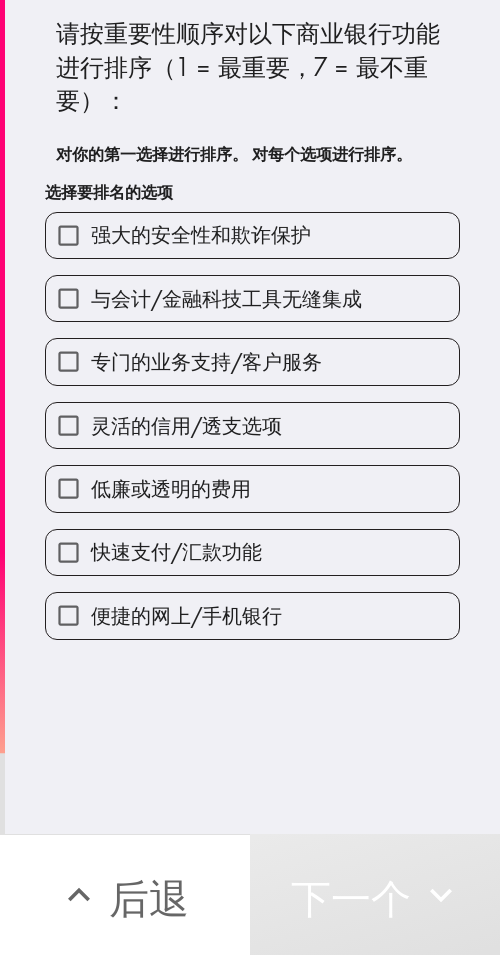 click on "快速支付/汇款功能" at bounding box center [252, 552] 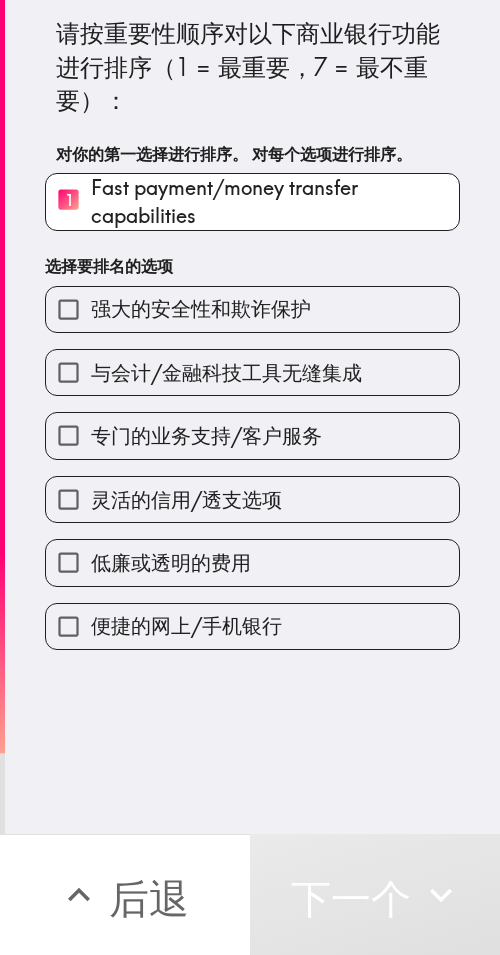 drag, startPoint x: 203, startPoint y: 446, endPoint x: 202, endPoint y: 401, distance: 45.01111 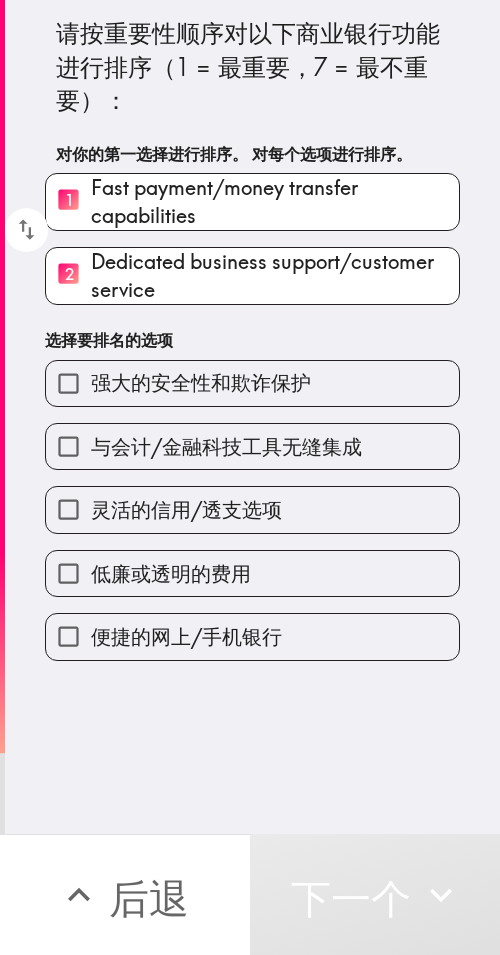 click on "强大的安全性和欺诈保护" at bounding box center (201, 382) 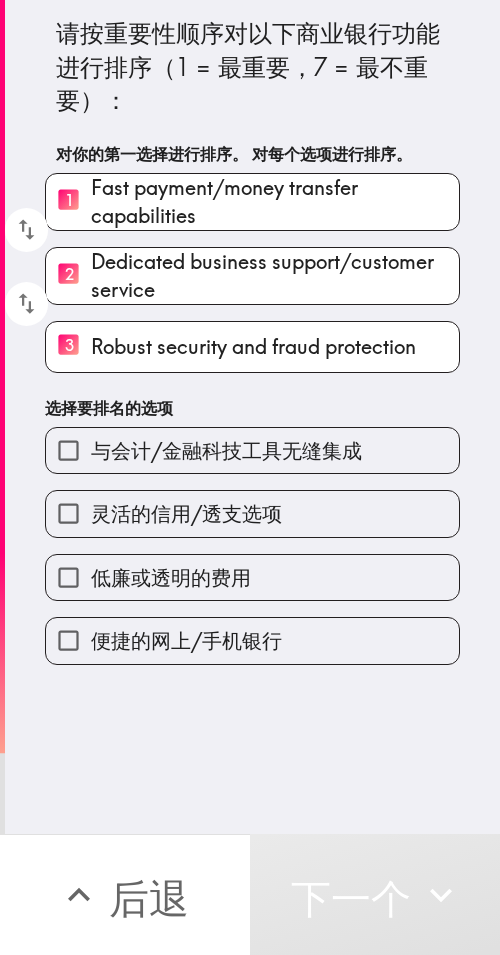click on "灵活的信用/透支选项" at bounding box center (186, 513) 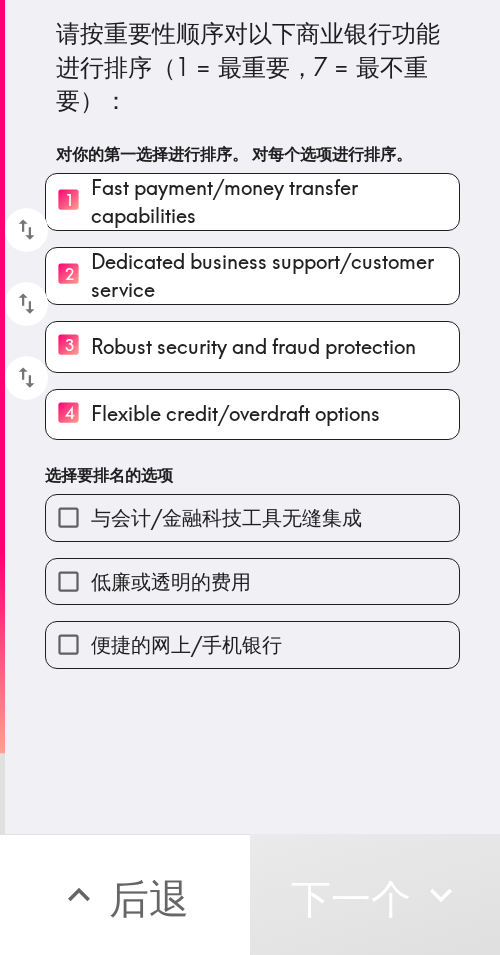 drag, startPoint x: 165, startPoint y: 606, endPoint x: 164, endPoint y: 634, distance: 28.01785 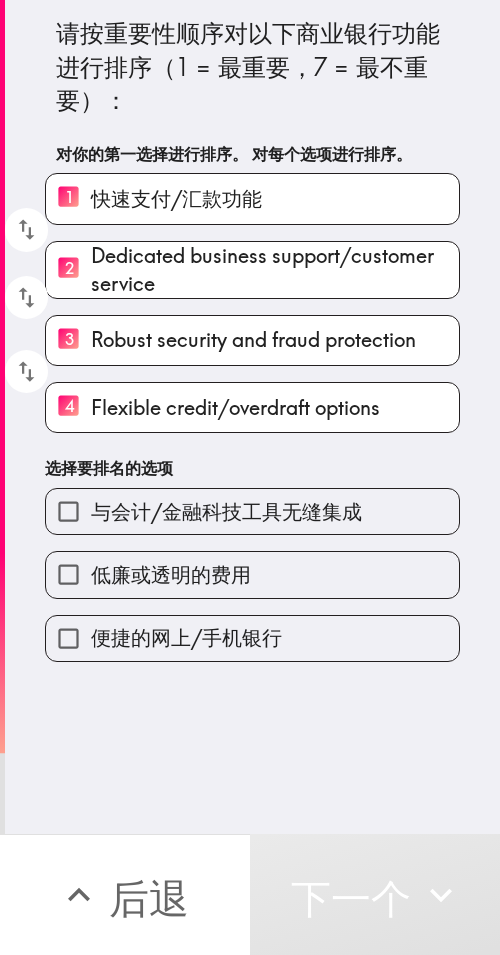 click on "请按重要性顺序对以下商业银行功能进行排序（1 = 最重要，7 = 最不重要）： 对你的第一选择进行排序。   对每个选项进行排序。 1 快速支付/汇款功能 2 专门的业务支持/客户服务 3 强大的安全性和欺诈保护 4 Flexible credit/overdraft options 选择要排名的选项 与会计/金融科技工具无缝集成 低廉或透明的费用 便捷的网上/手机银行" at bounding box center (252, 417) 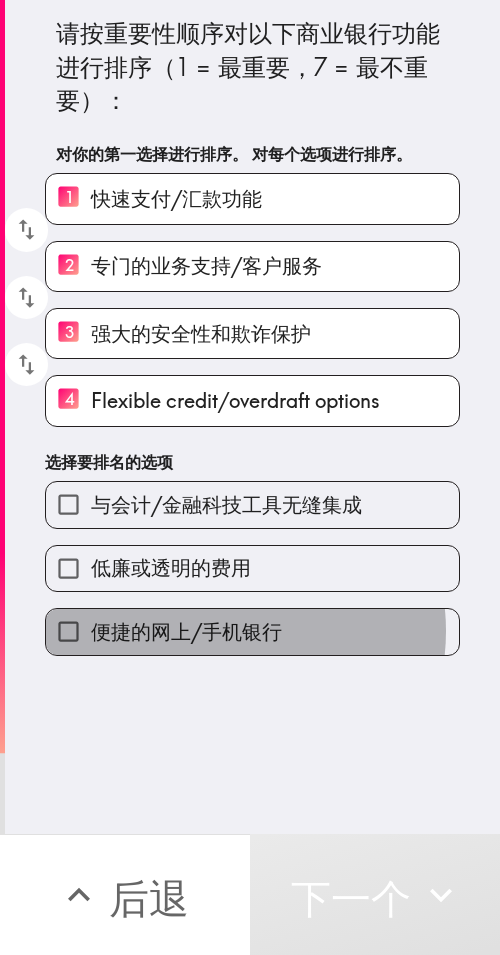 click on "便捷的网上/手机银行" at bounding box center (186, 631) 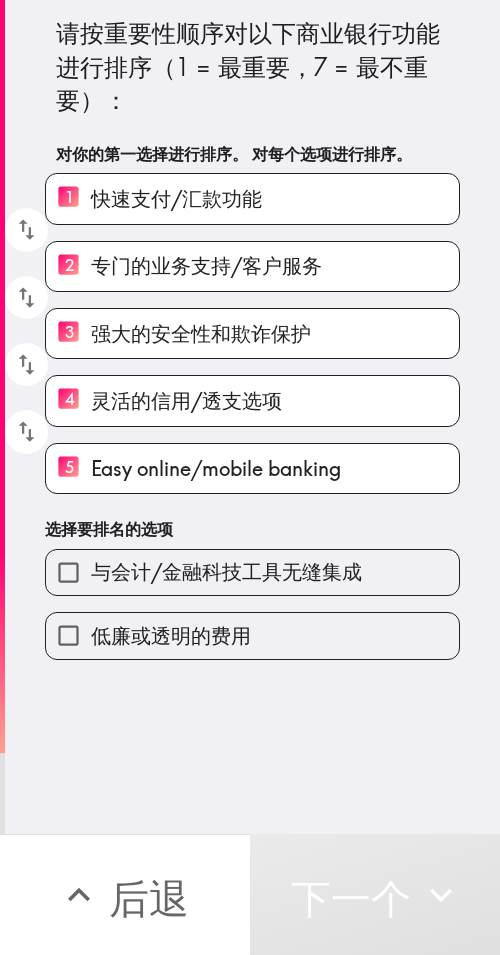 click on "与会计/金融科技工具无缝集成" at bounding box center (226, 571) 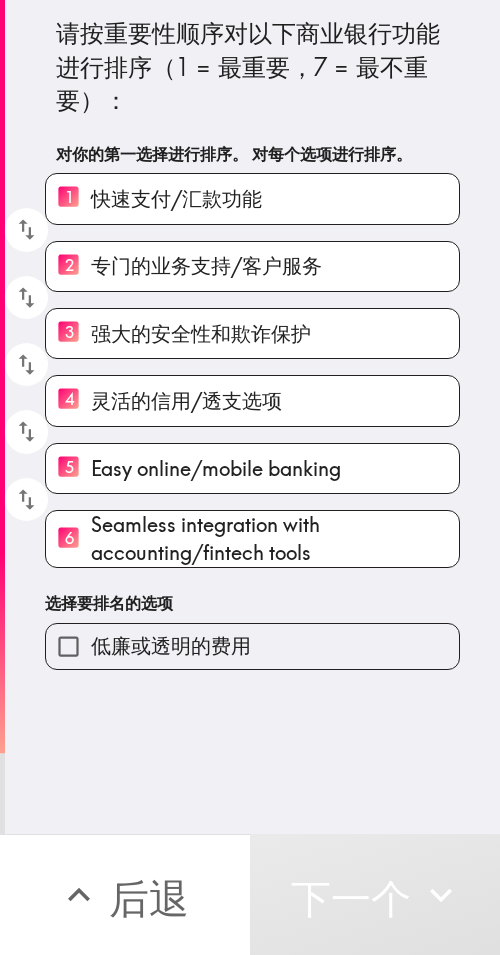drag, startPoint x: 227, startPoint y: 642, endPoint x: 374, endPoint y: 639, distance: 147.03061 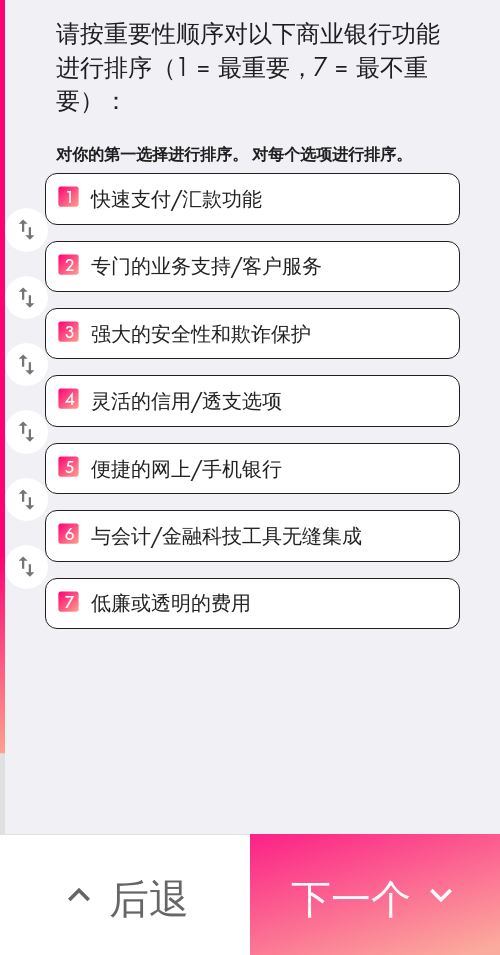 click on "下一个" at bounding box center [375, 894] 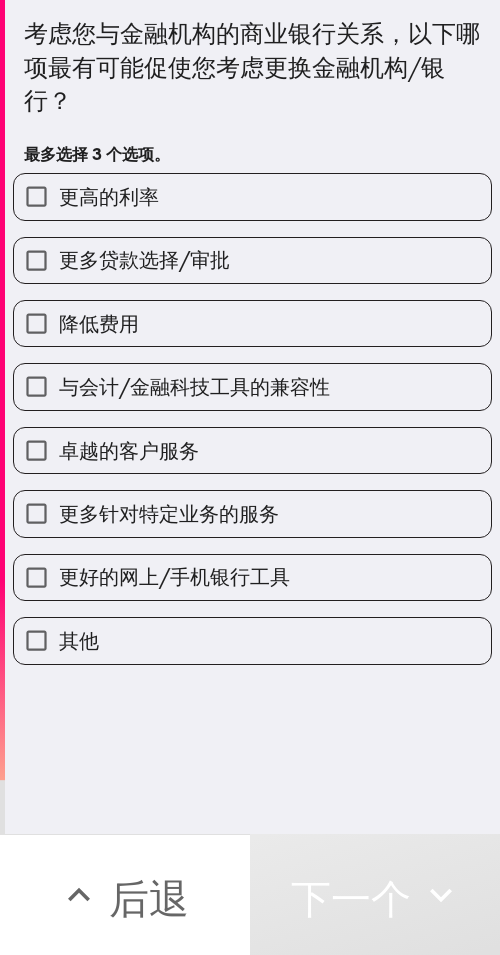 click on "降低费用" at bounding box center (252, 323) 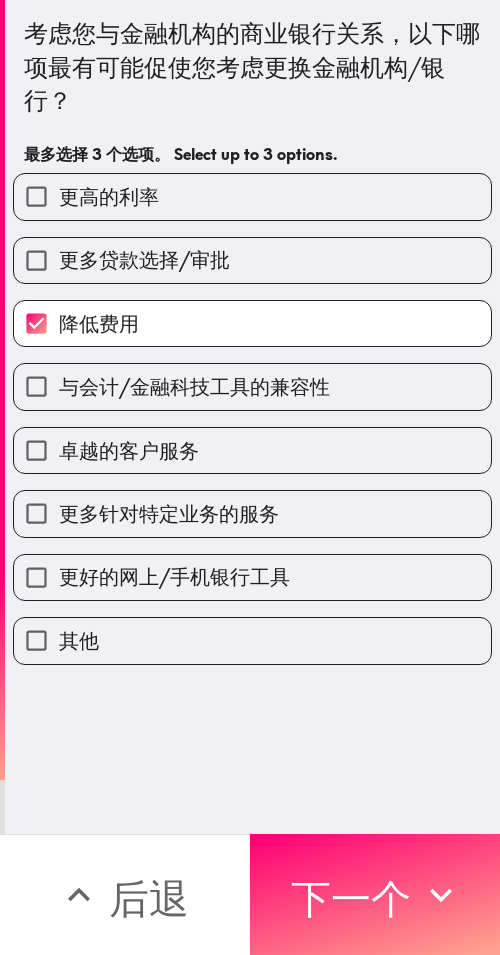 drag, startPoint x: 162, startPoint y: 404, endPoint x: 170, endPoint y: 490, distance: 86.37129 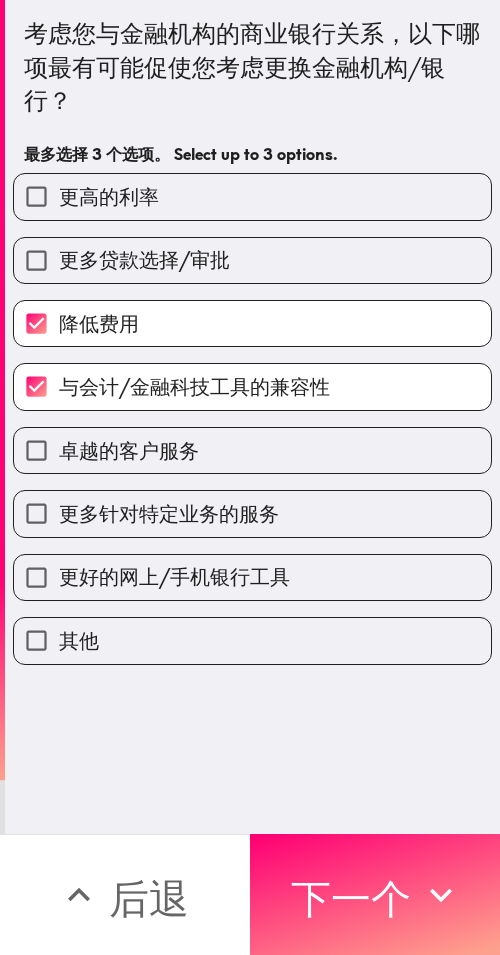 drag, startPoint x: 170, startPoint y: 497, endPoint x: 179, endPoint y: 513, distance: 18.35756 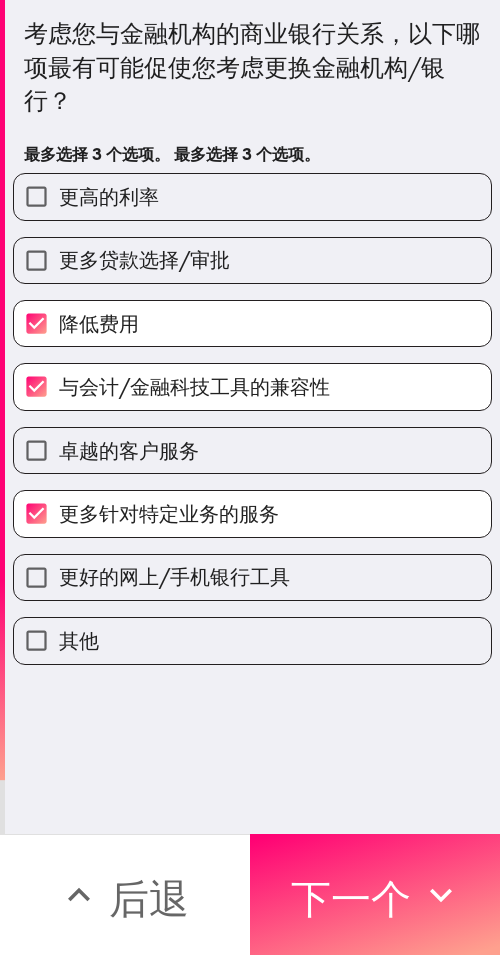 drag, startPoint x: 363, startPoint y: 889, endPoint x: 496, endPoint y: 905, distance: 133.95895 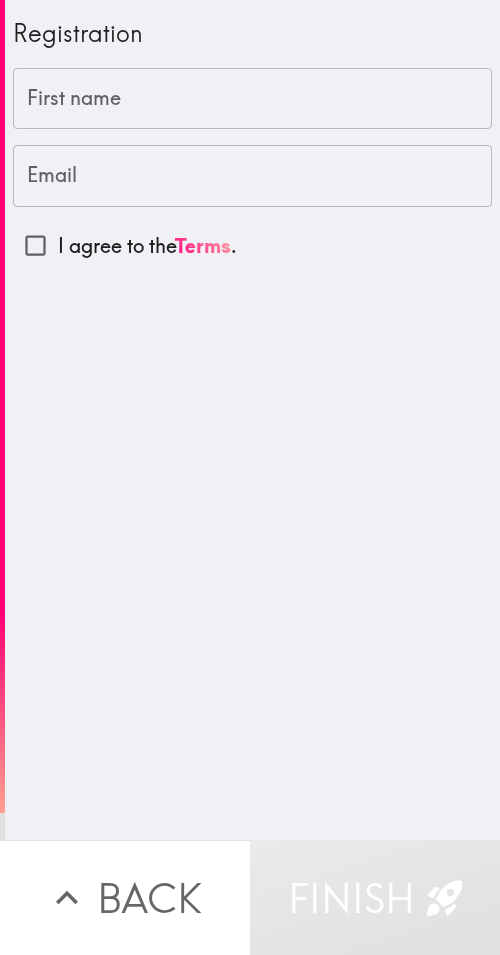 scroll, scrollTop: 0, scrollLeft: 0, axis: both 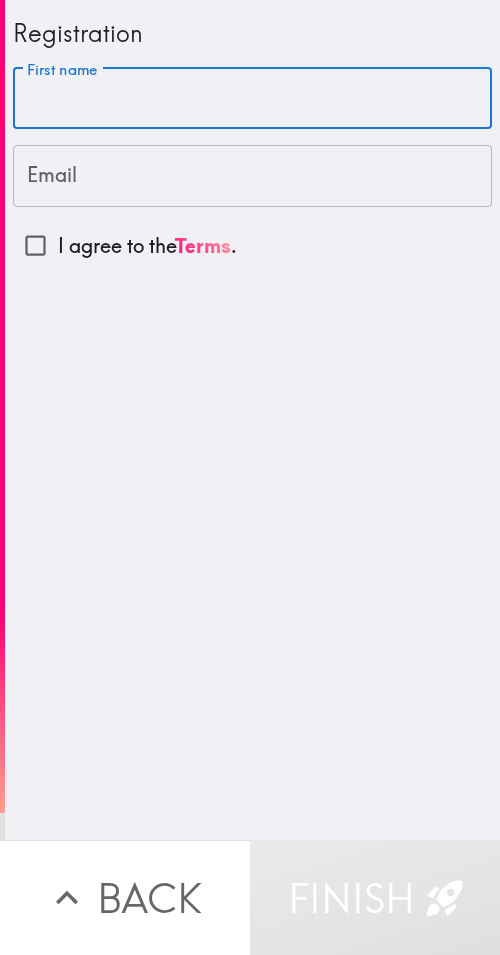 paste on "Robert" 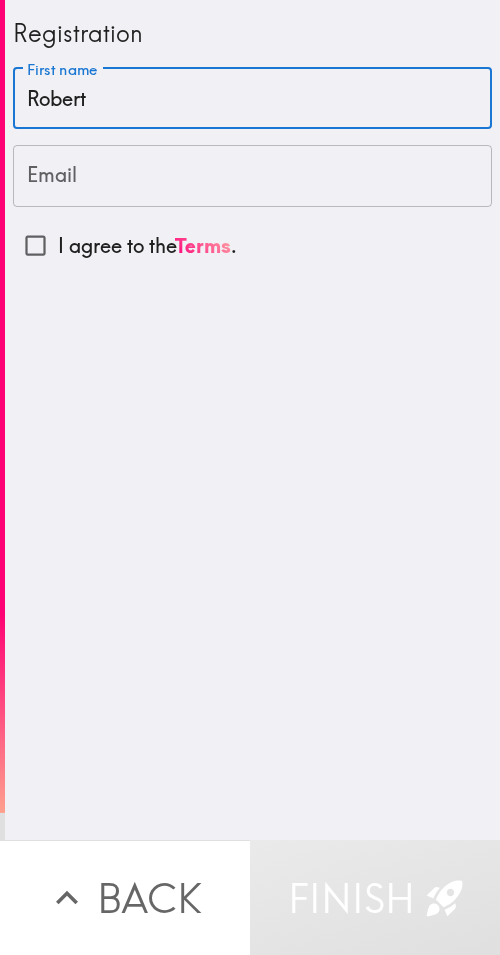 type on "Robert" 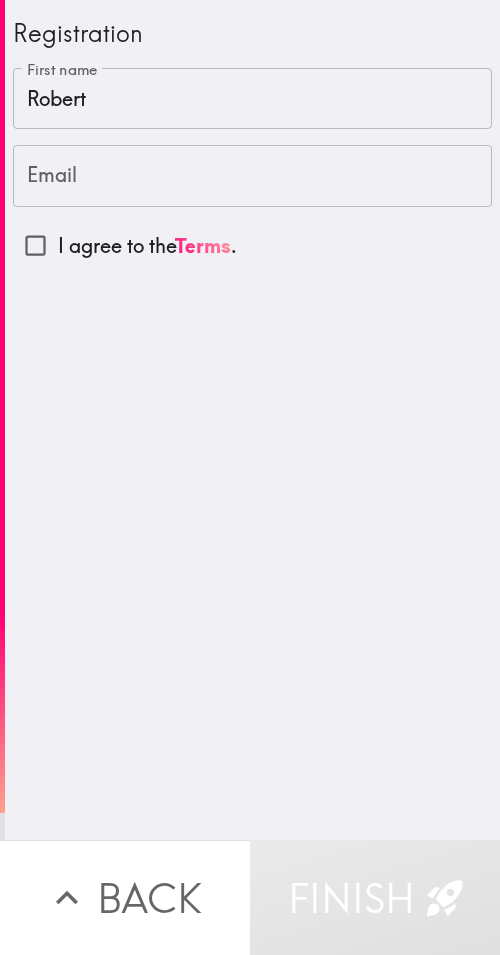drag, startPoint x: 143, startPoint y: 164, endPoint x: 131, endPoint y: 197, distance: 35.1141 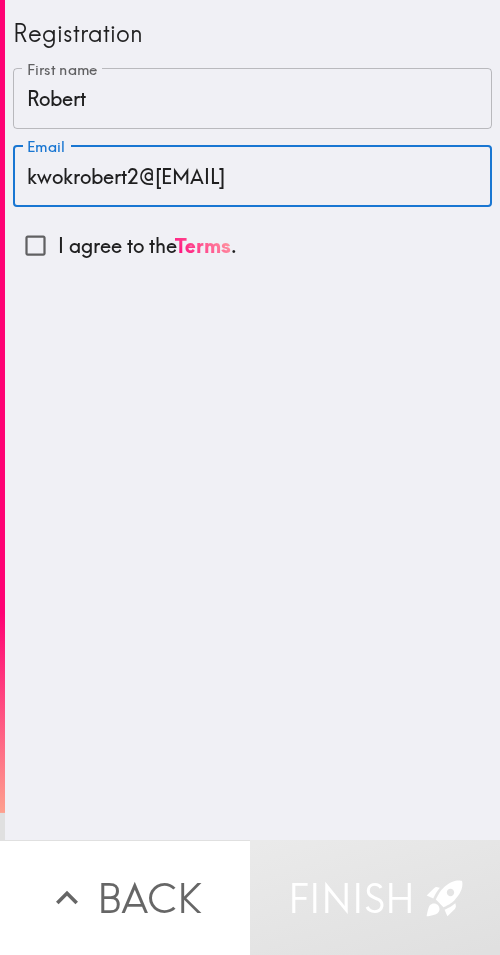 type on "kwokrobert2@[EMAIL]" 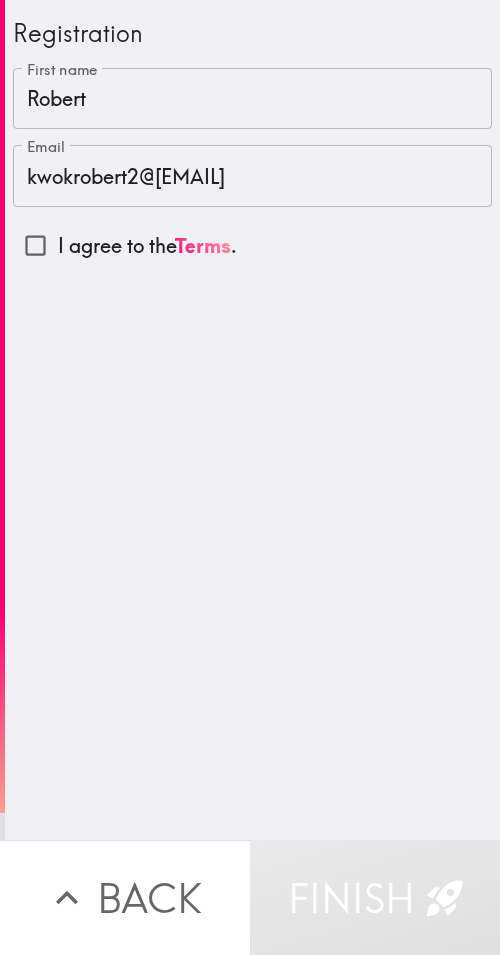 drag, startPoint x: 75, startPoint y: 251, endPoint x: 179, endPoint y: 331, distance: 131.20976 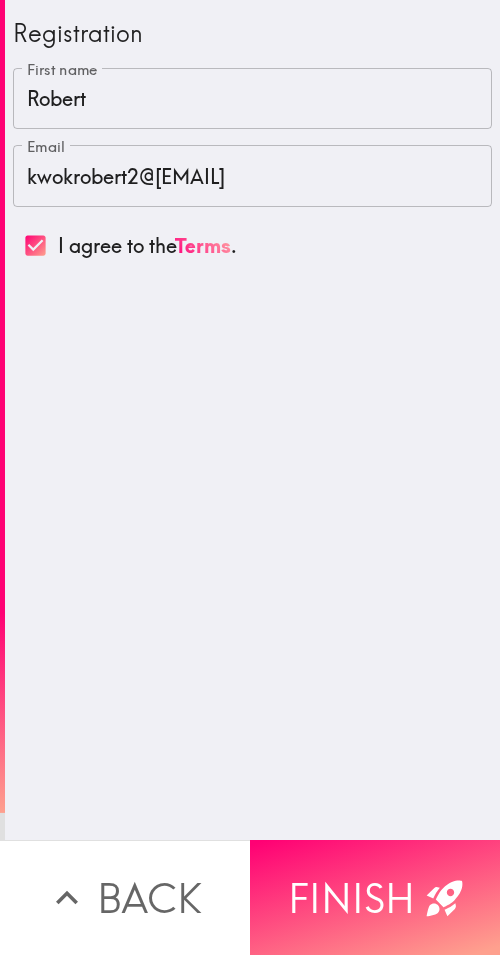 drag, startPoint x: 404, startPoint y: 870, endPoint x: 499, endPoint y: 784, distance: 128.14445 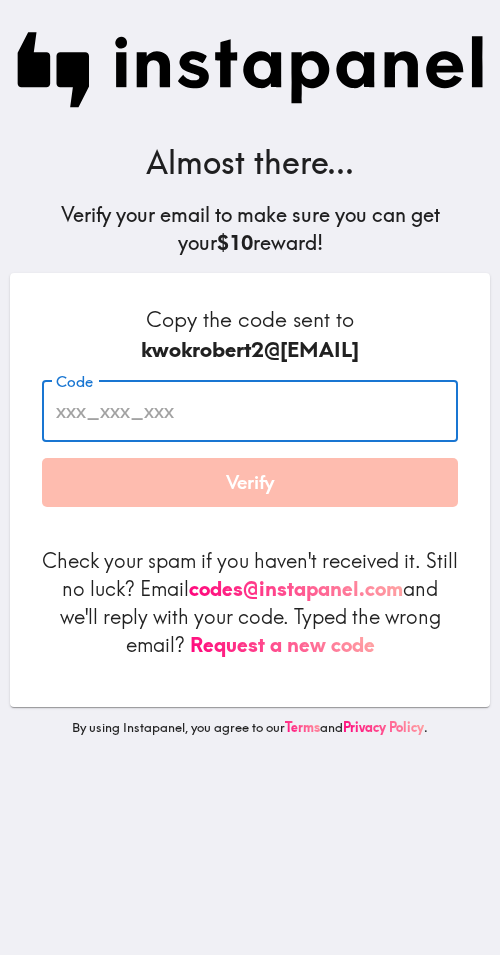 click on "Code" at bounding box center [250, 411] 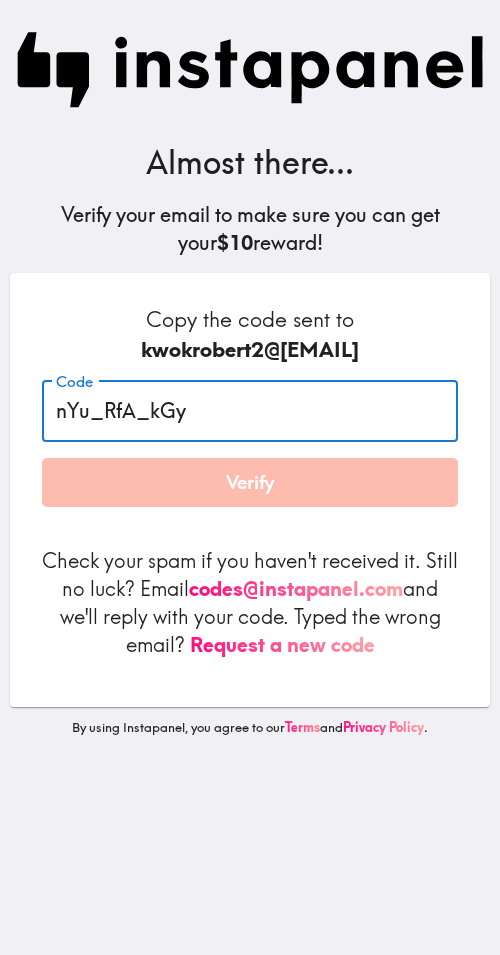 type on "nYu_RfA_kGy" 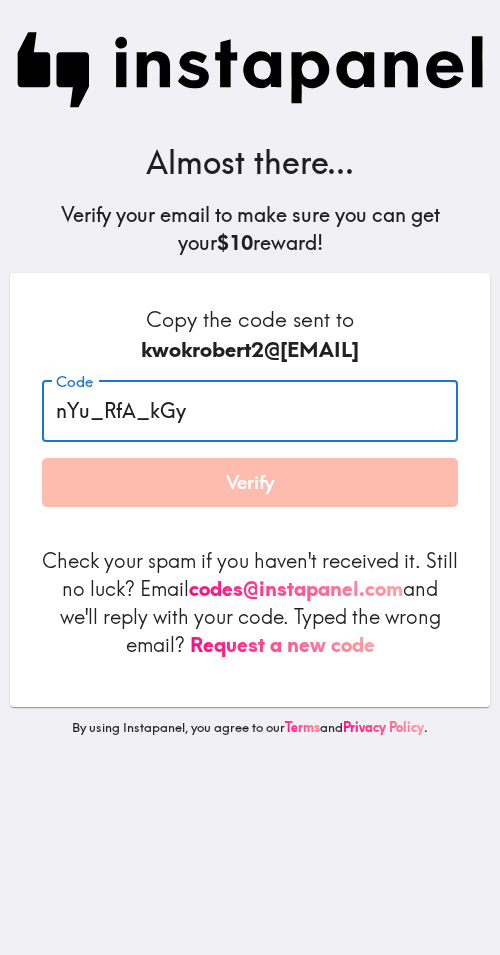 click on "Verify" at bounding box center [250, 483] 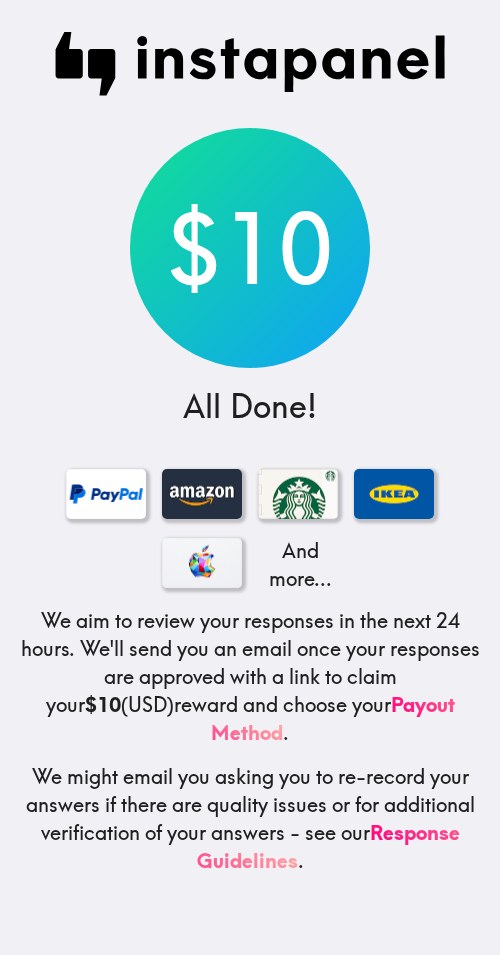 click on "We might email you asking you to re-record your answers if there are quality issues or for additional verification of your answers - see our  Response Guidelines ." at bounding box center (250, 819) 